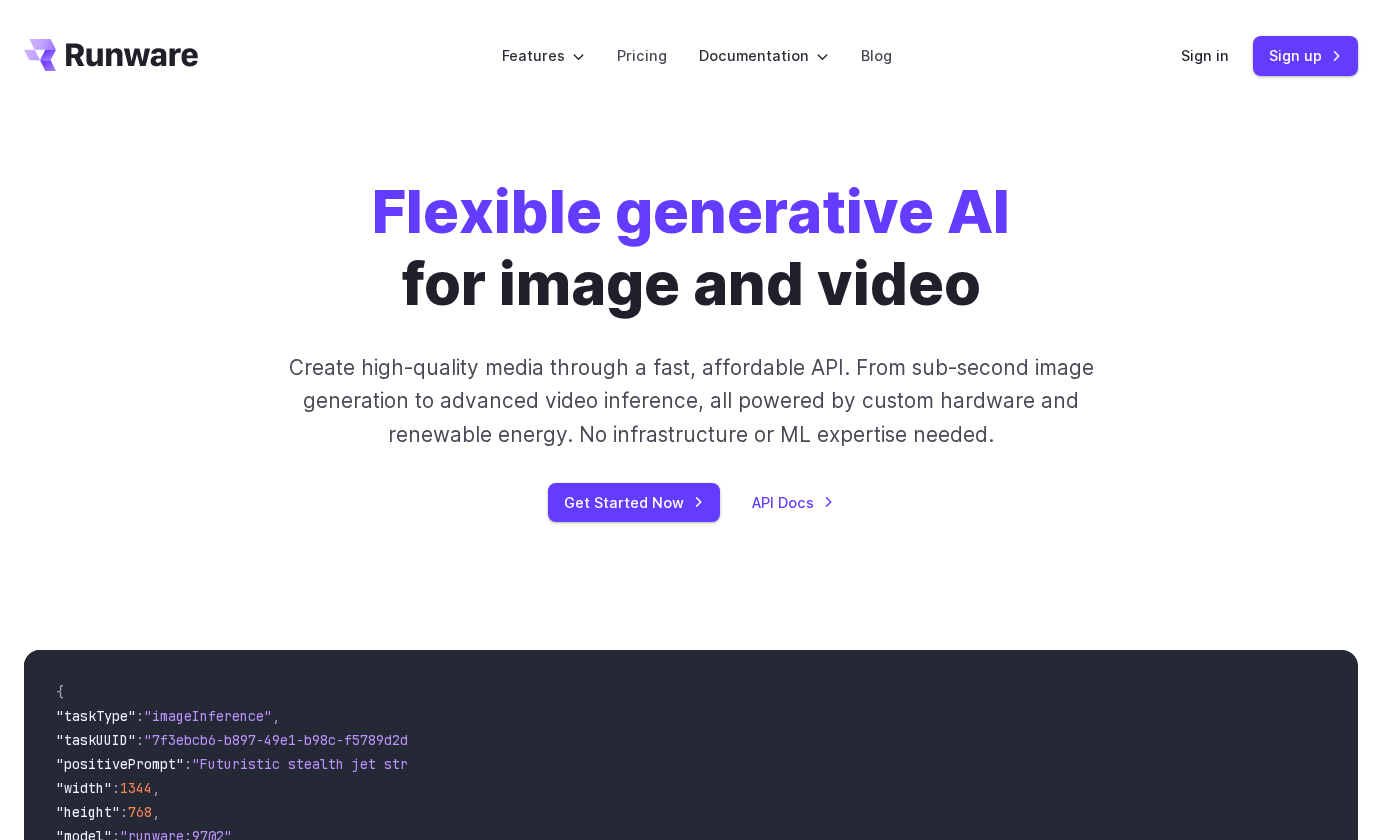 scroll, scrollTop: 0, scrollLeft: 0, axis: both 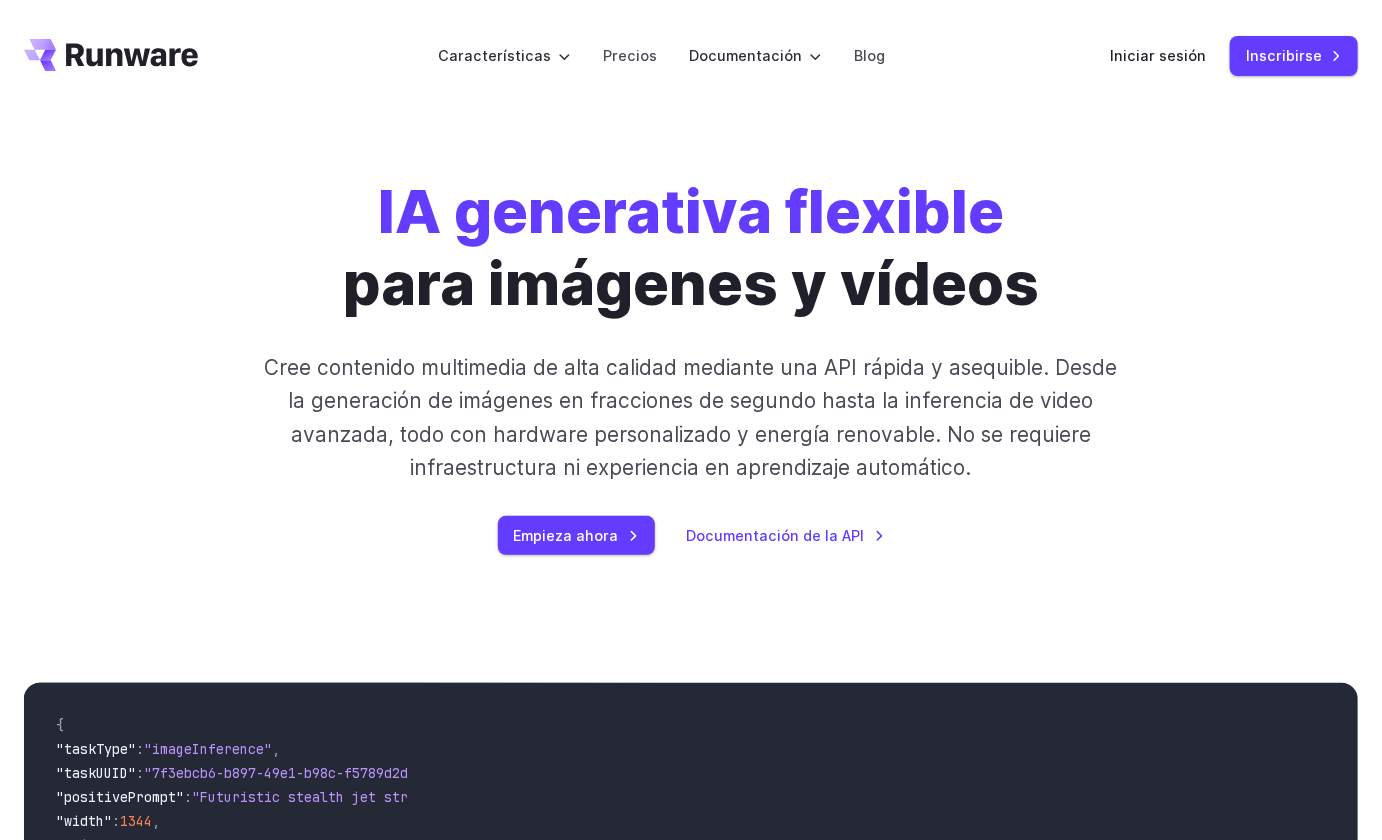 click on "IA generativa flexible  para imágenes y vídeos    Cree contenido multimedia de alta calidad mediante una API rápida y asequible. Desde la generación de imágenes en fracciones de segundo hasta la inferencia de video avanzada, todo con hardware personalizado y energía renovable. No se requiere infraestructura ni experiencia en aprendizaje automático.
Empieza ahora
Documentación de la API" at bounding box center [690, 365] 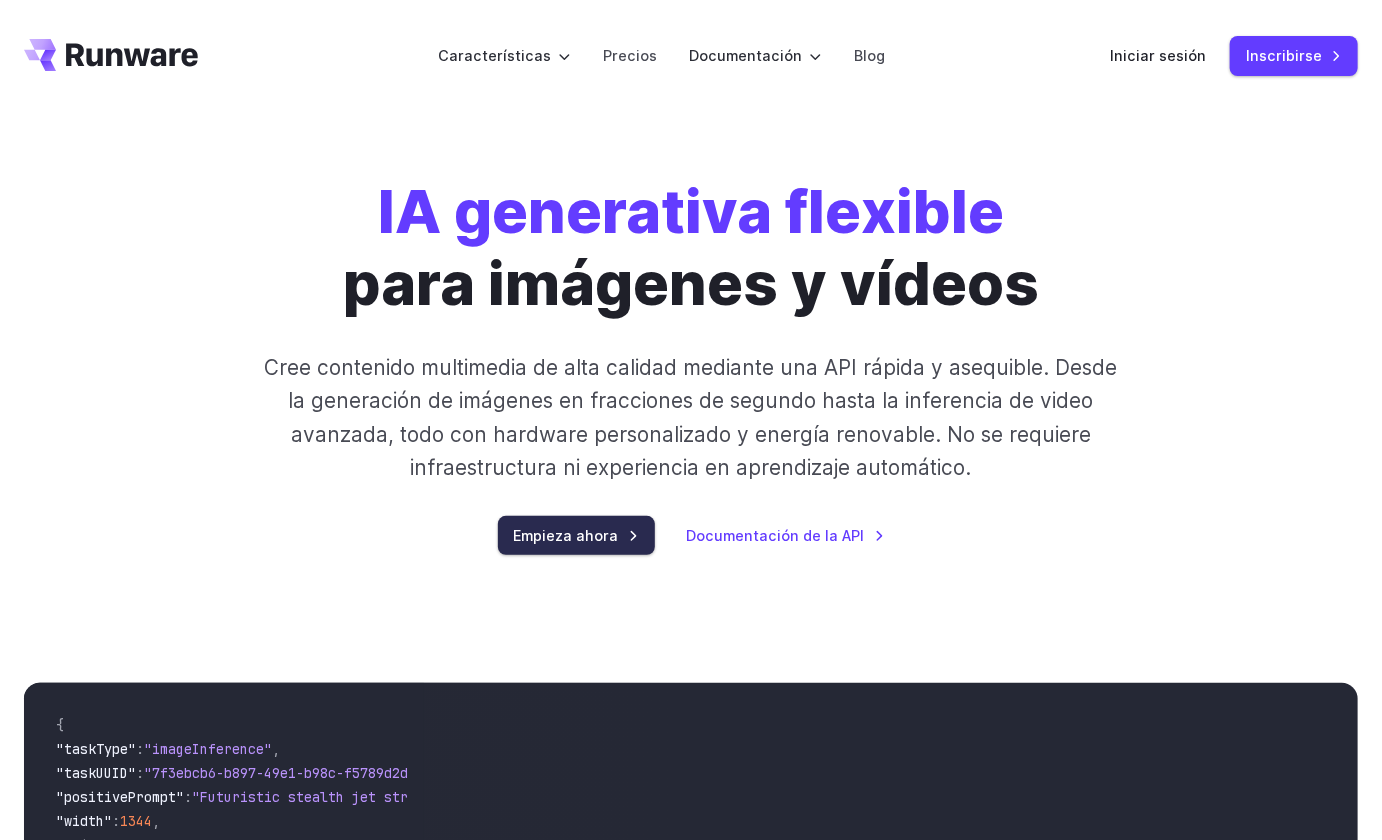 click on "Empieza ahora" at bounding box center [566, 535] 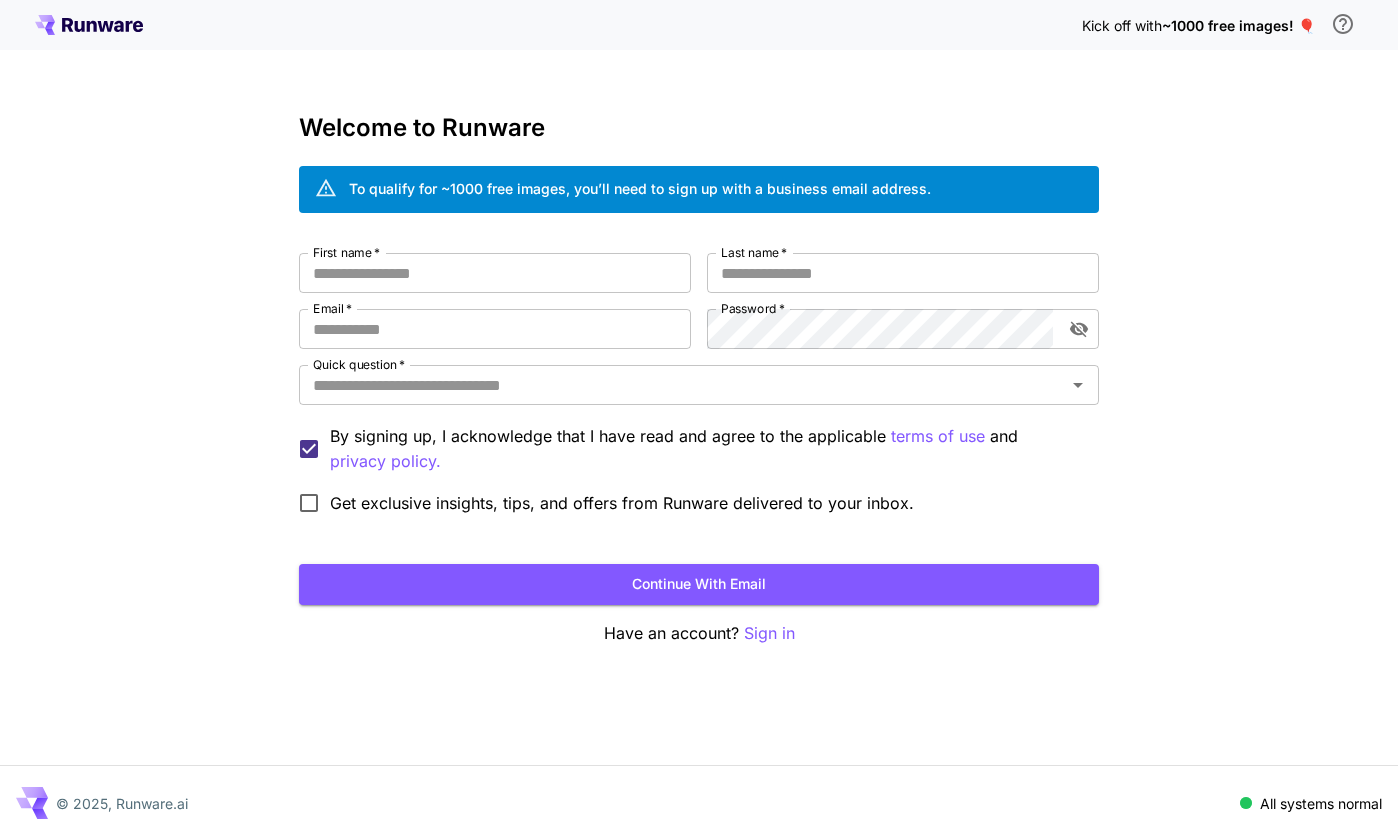 scroll, scrollTop: 0, scrollLeft: 0, axis: both 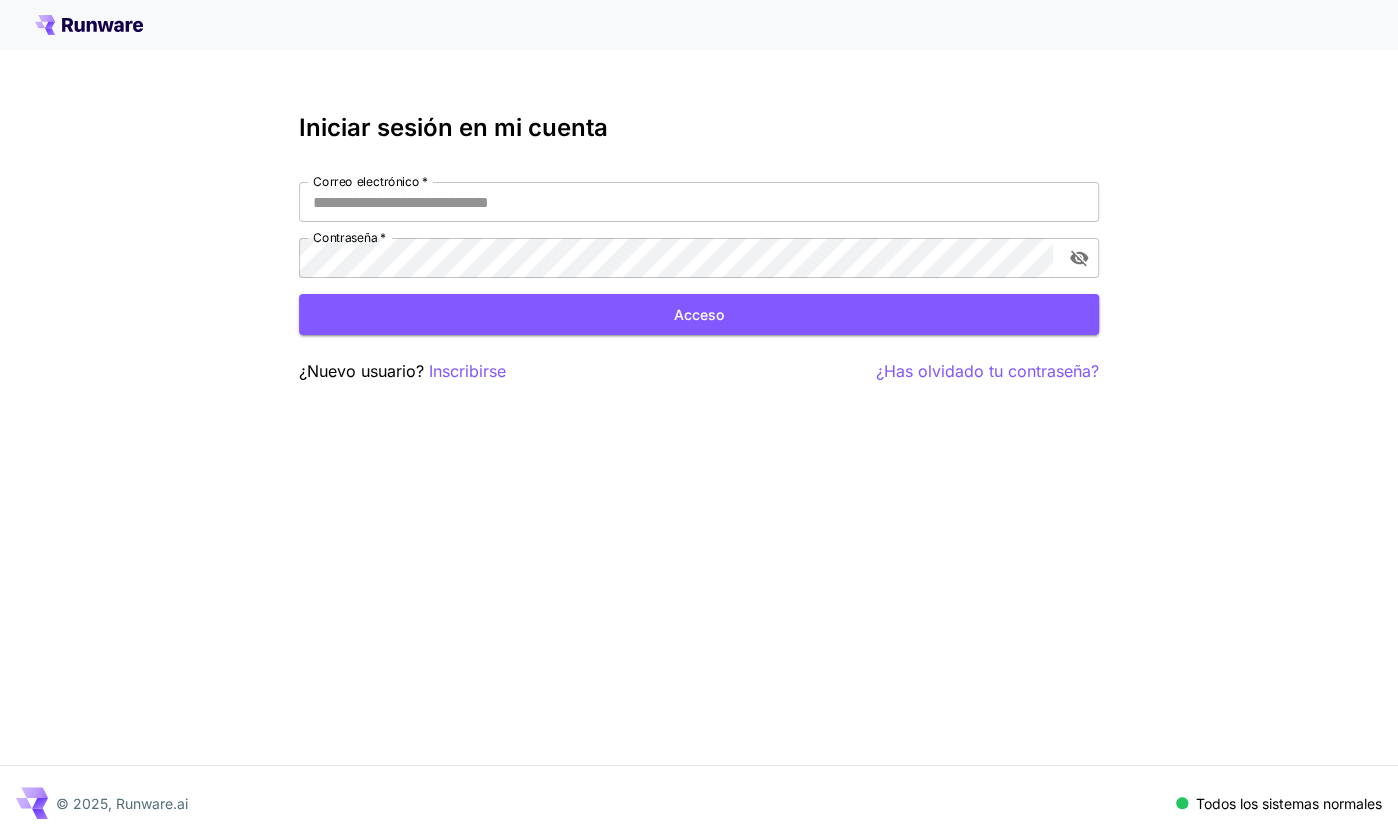 click on "Iniciar sesión en mi cuenta Correo electrónico    * Correo electrónico    * Contraseña    * Contraseña    * Acceso ¿Nuevo usuario?   Inscribirse ¿Has olvidado tu contraseña? © 2025, Runware.ai Todos los sistemas normales" at bounding box center (699, 420) 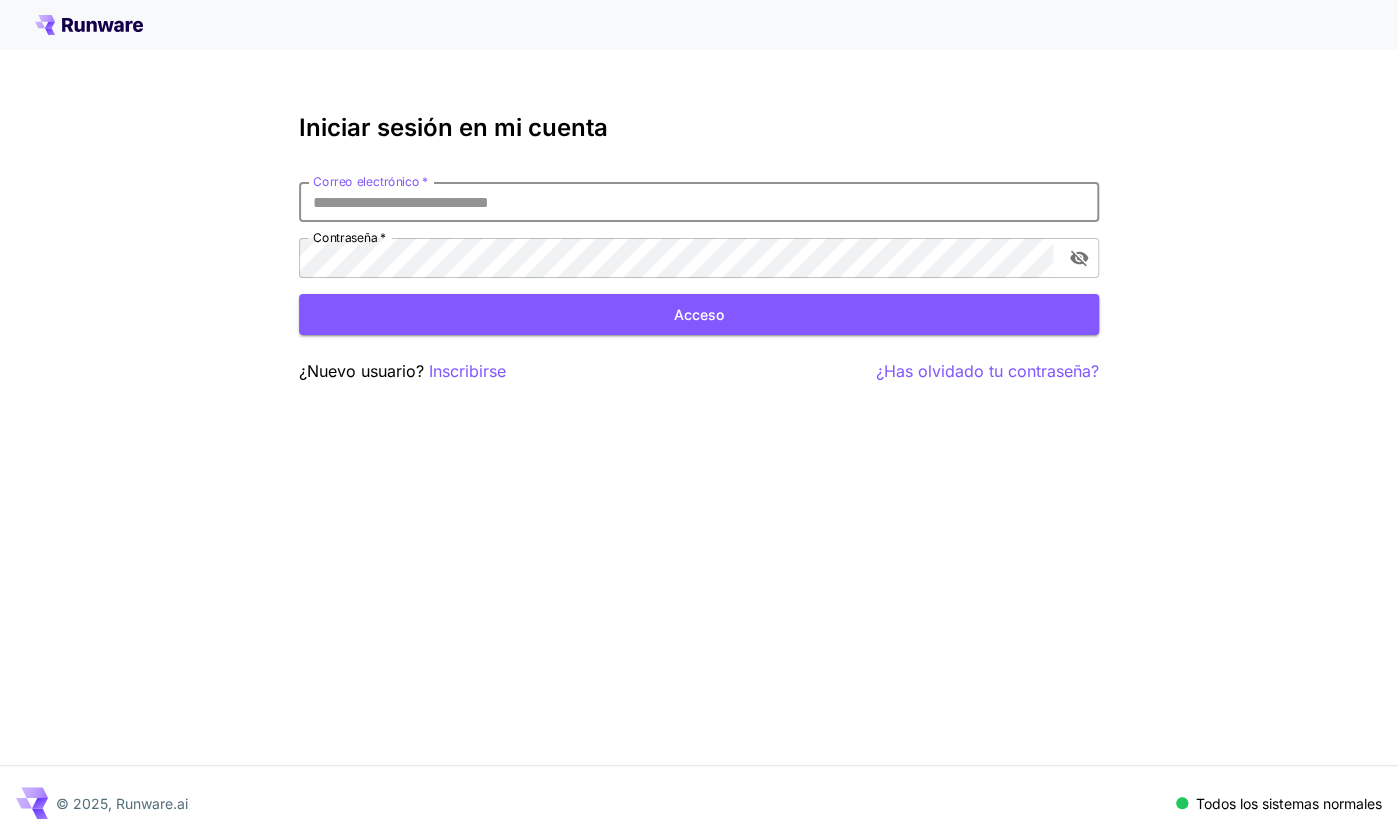 click on "Correo electrónico    *" at bounding box center [699, 202] 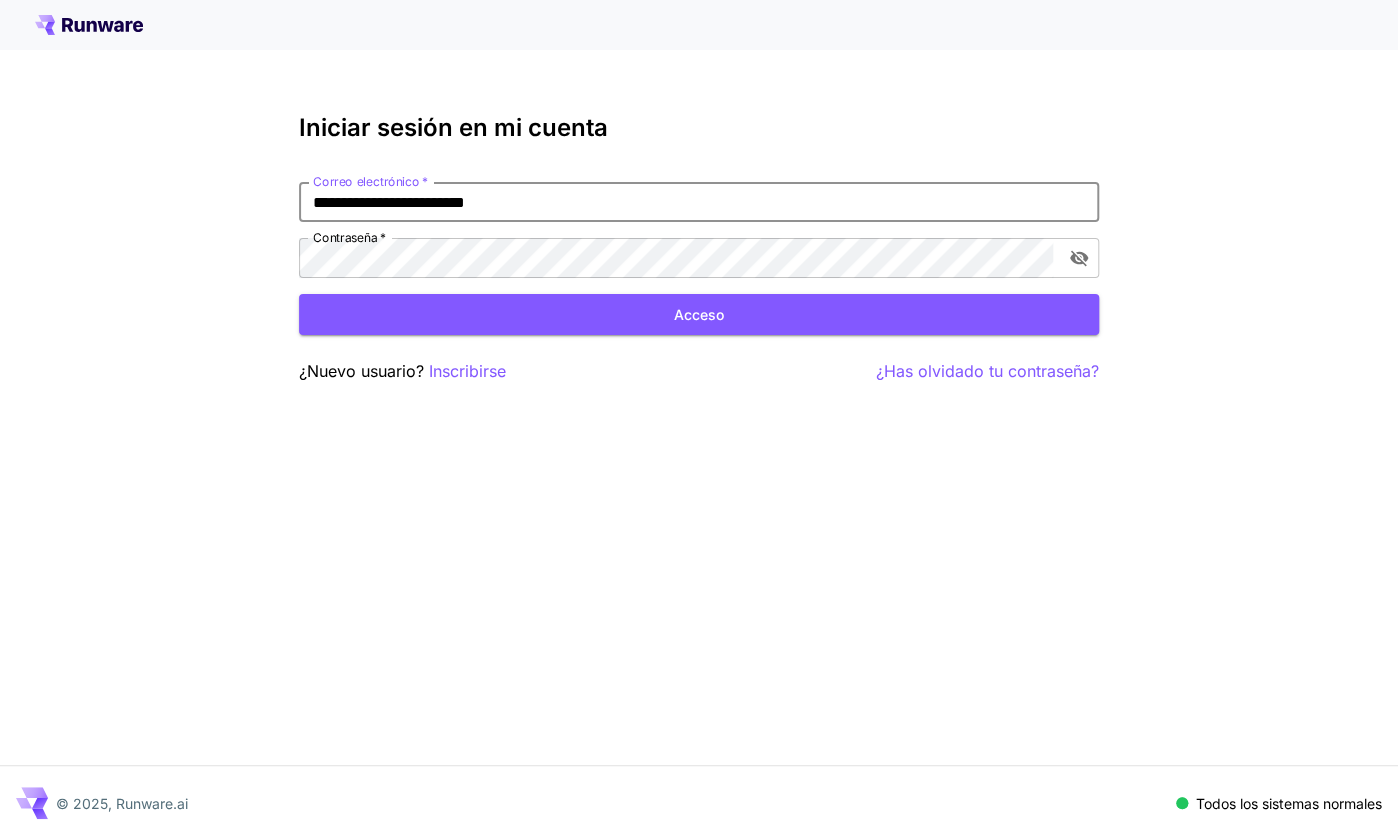 type on "**********" 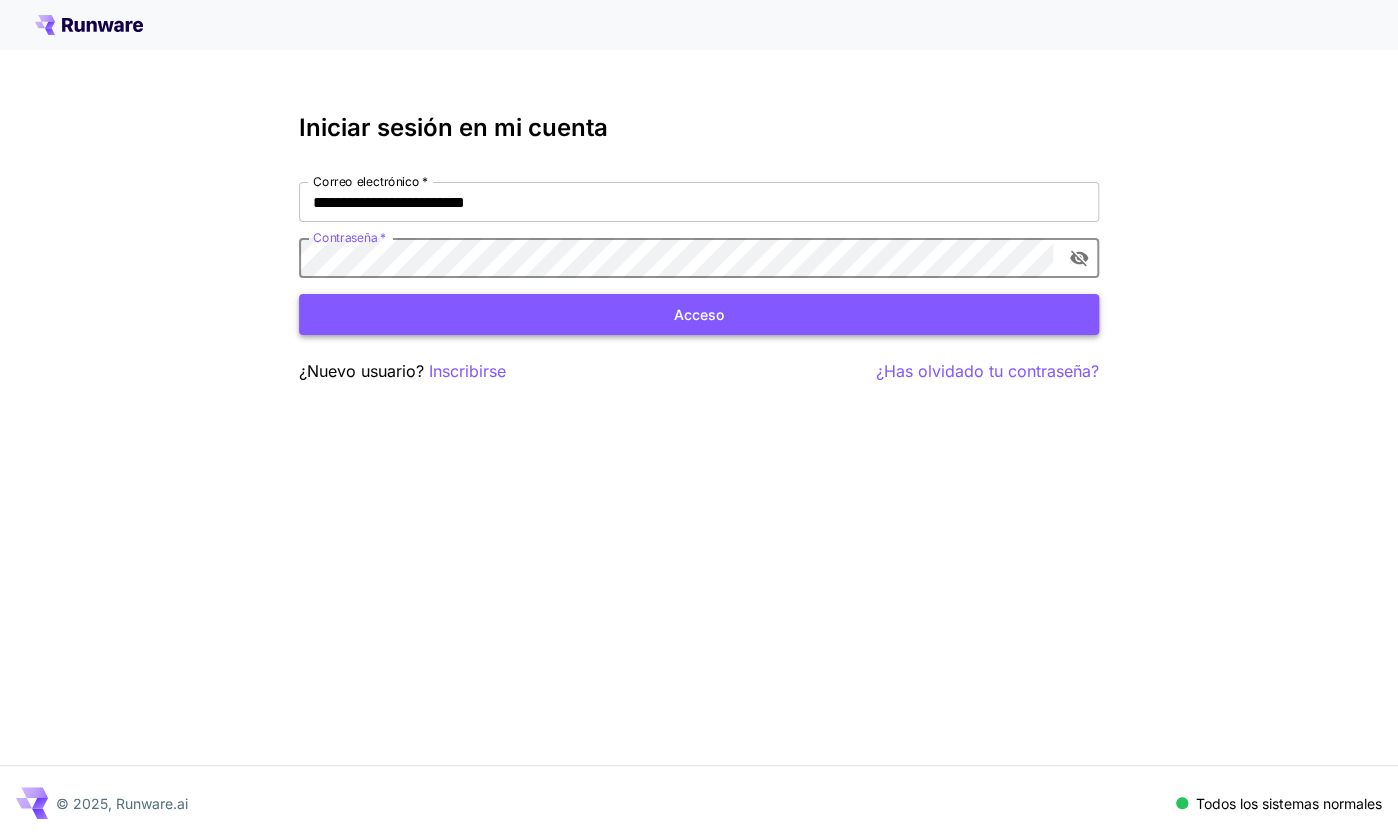 click on "Acceso" at bounding box center (699, 314) 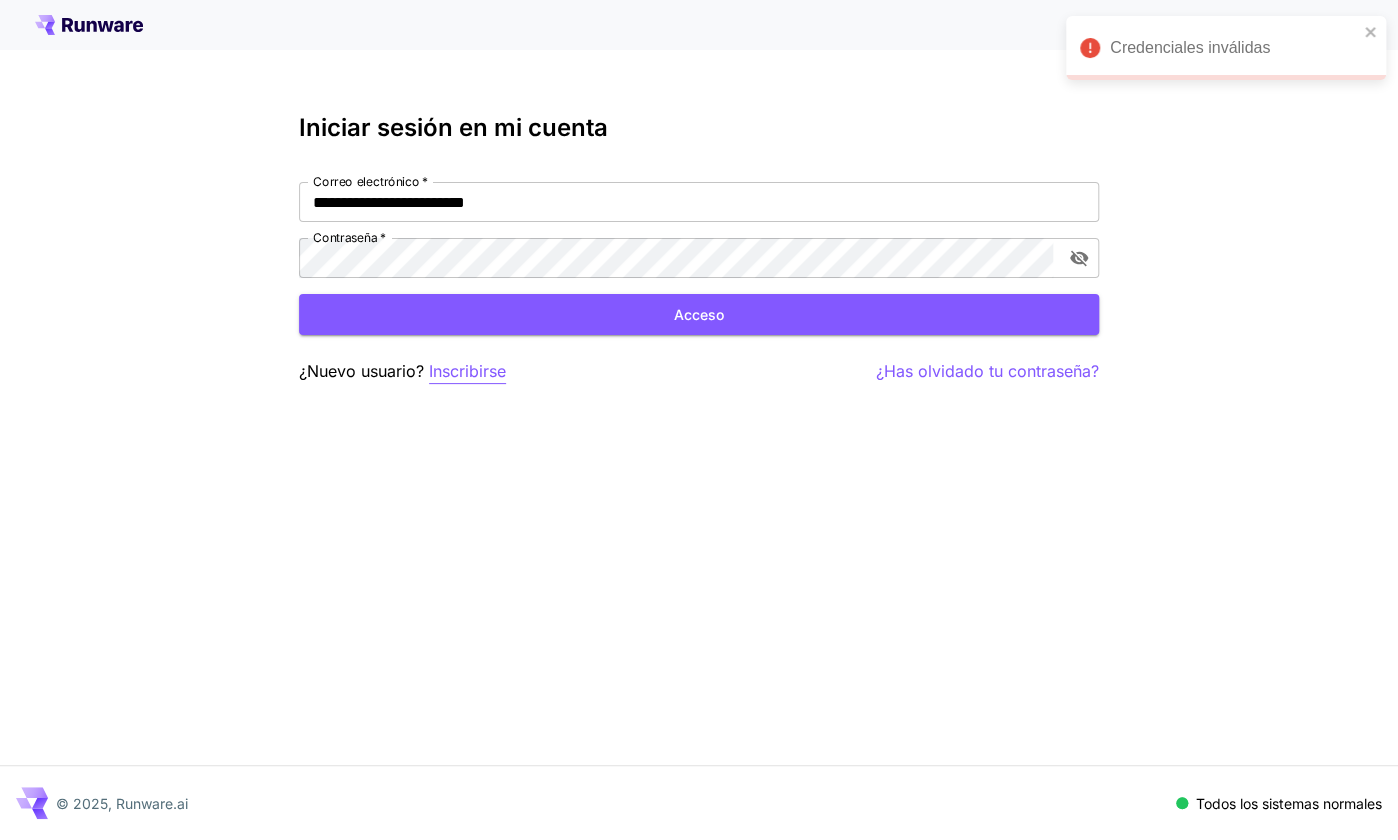 click on "Inscribirse" at bounding box center [467, 371] 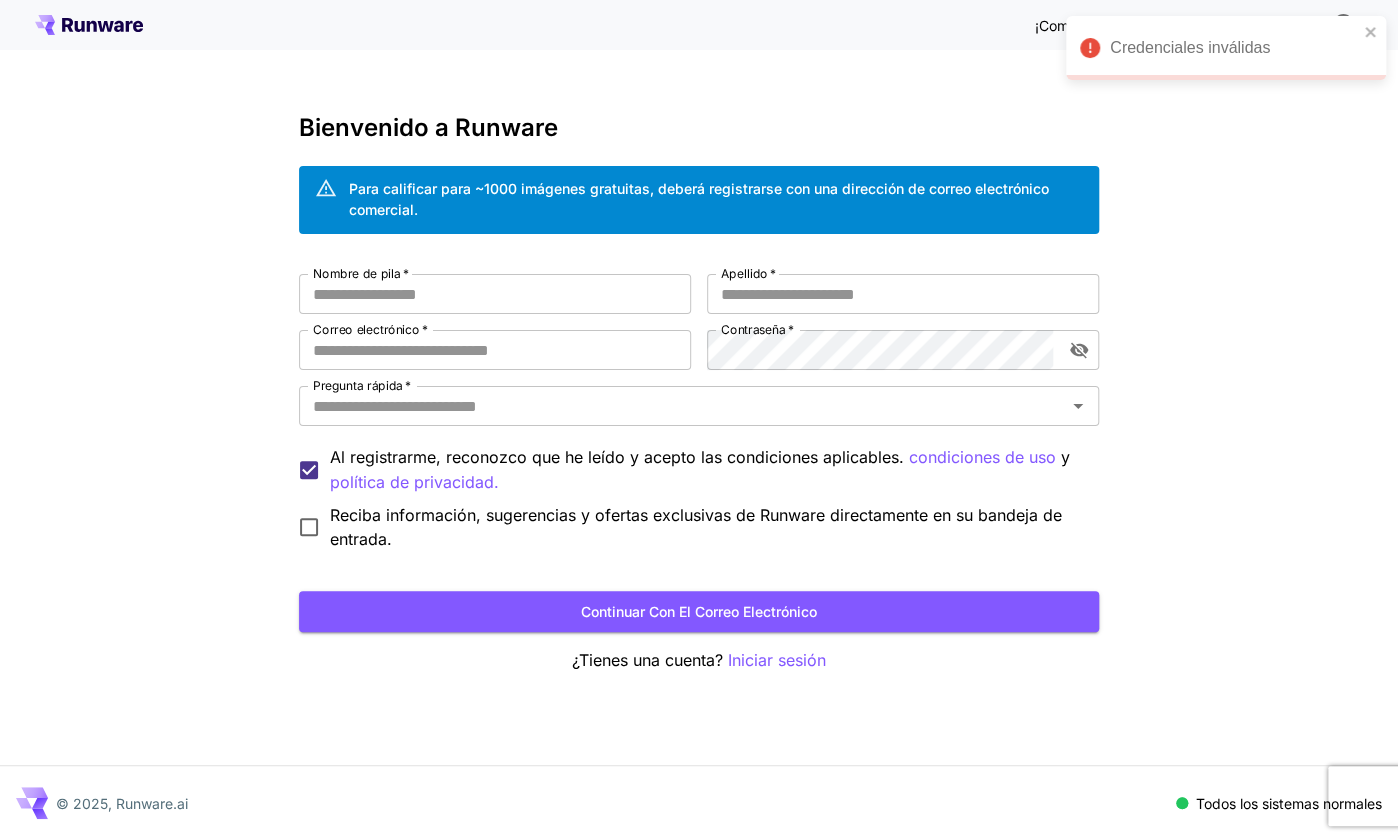 click on "¡Comienza con  ~1000 imágenes gratis! 🎈 Bienvenido a Runware Para calificar para ~1000 imágenes gratuitas, deberá registrarse con una dirección de correo electrónico comercial. Nombre de pila    * Nombre de pila    * Apellido    * Apellido    * Correo electrónico    * Correo electrónico    * Contraseña    * Contraseña    * Pregunta rápida    * Pregunta rápida    * Al registrarme, reconozco que he leído y acepto las condiciones aplicables.   condiciones de uso     y   política de privacidad.   Reciba información, sugerencias y ofertas exclusivas de Runware directamente en su bandeja de entrada. Continuar con el correo electrónico ¿Tienes una cuenta?   Iniciar sesión © 2025, Runware.ai Todos los sistemas normales" at bounding box center (699, 420) 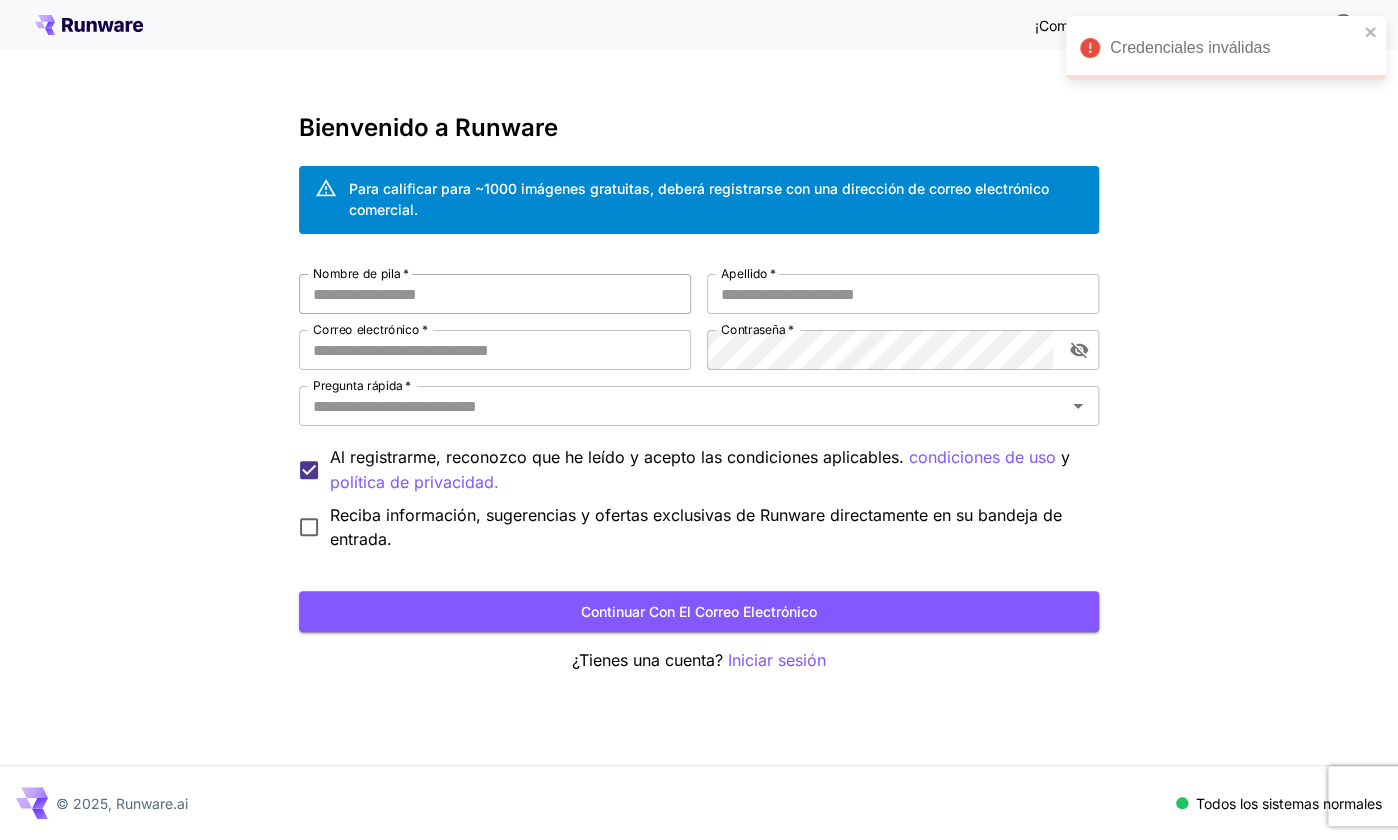 click on "Nombre de pila    *" at bounding box center (495, 294) 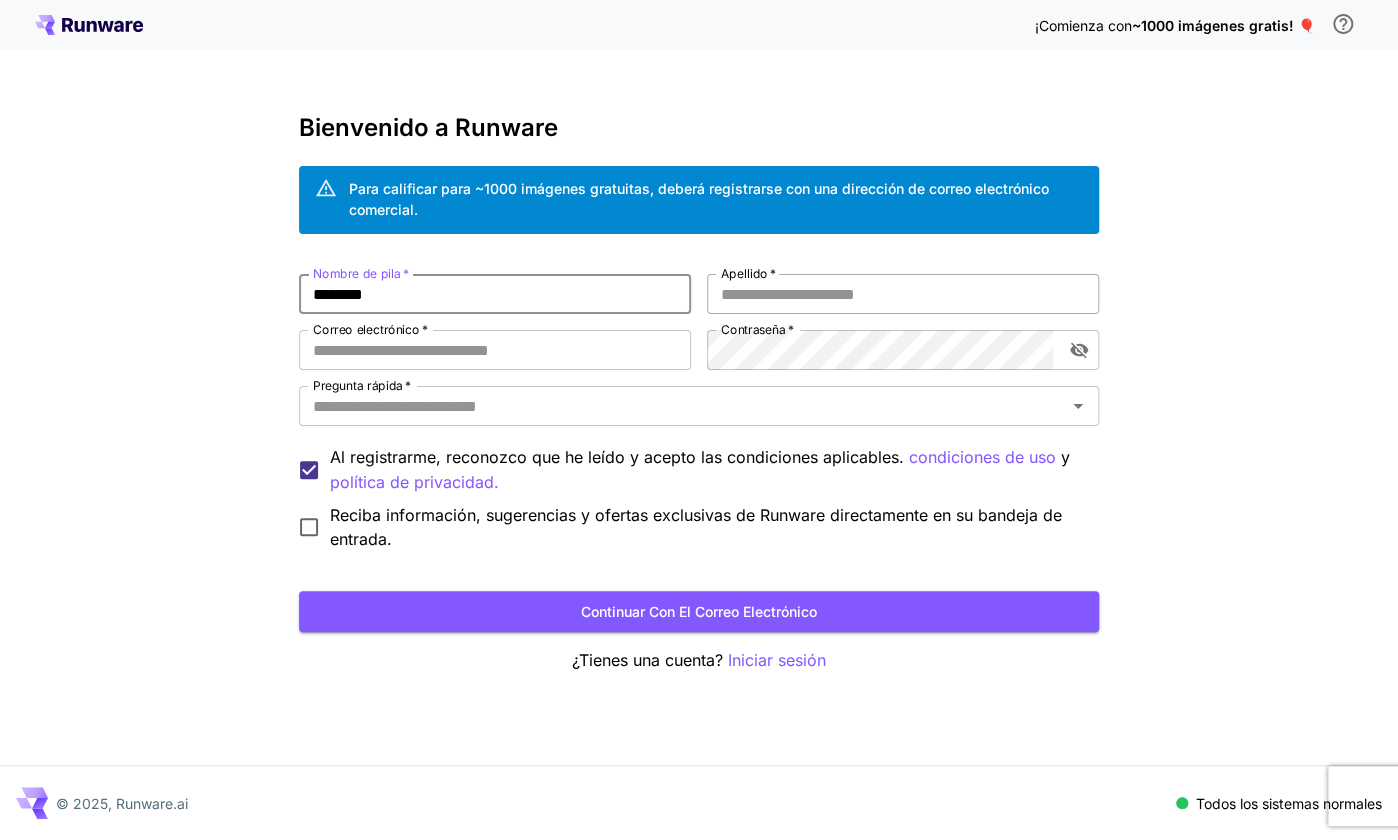 type on "********" 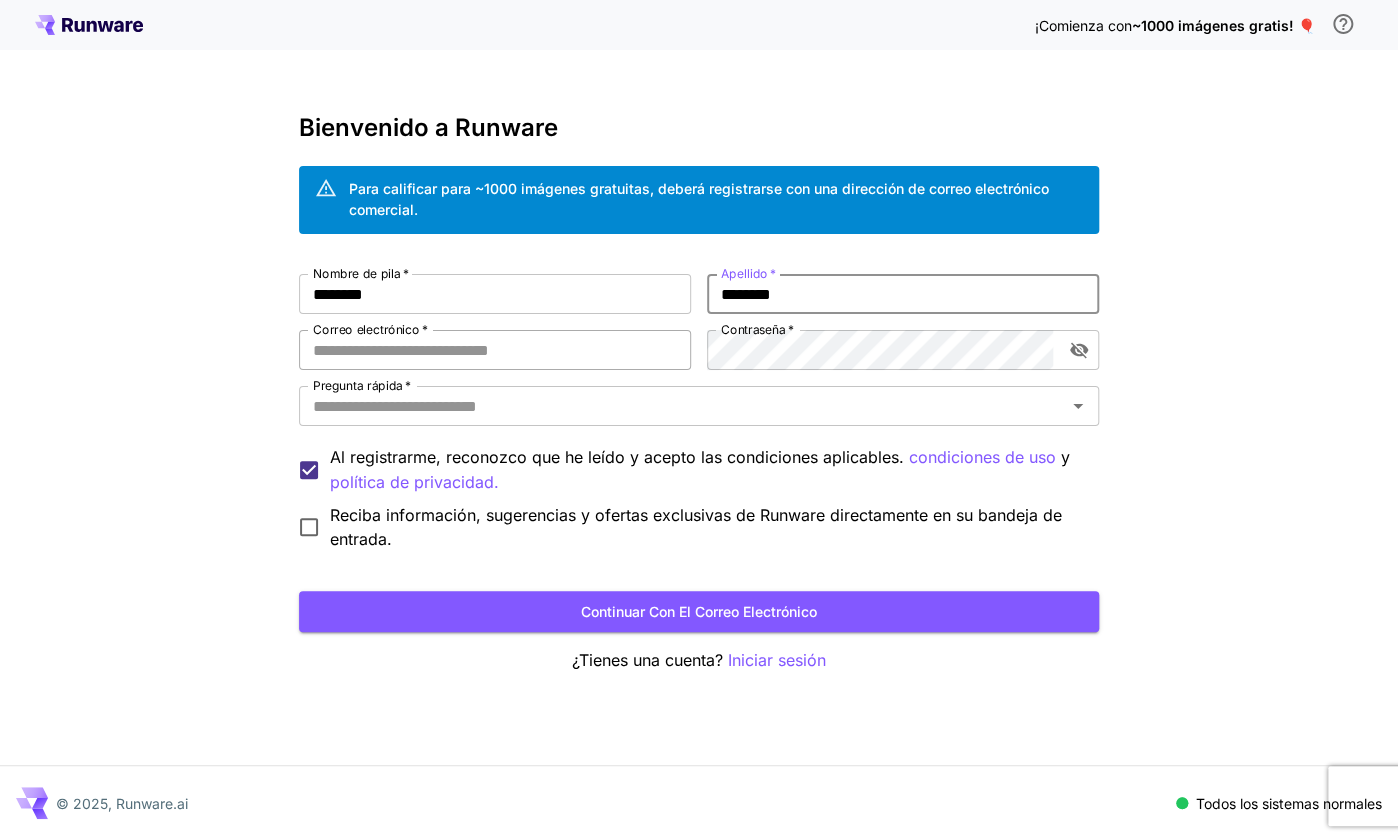 type on "********" 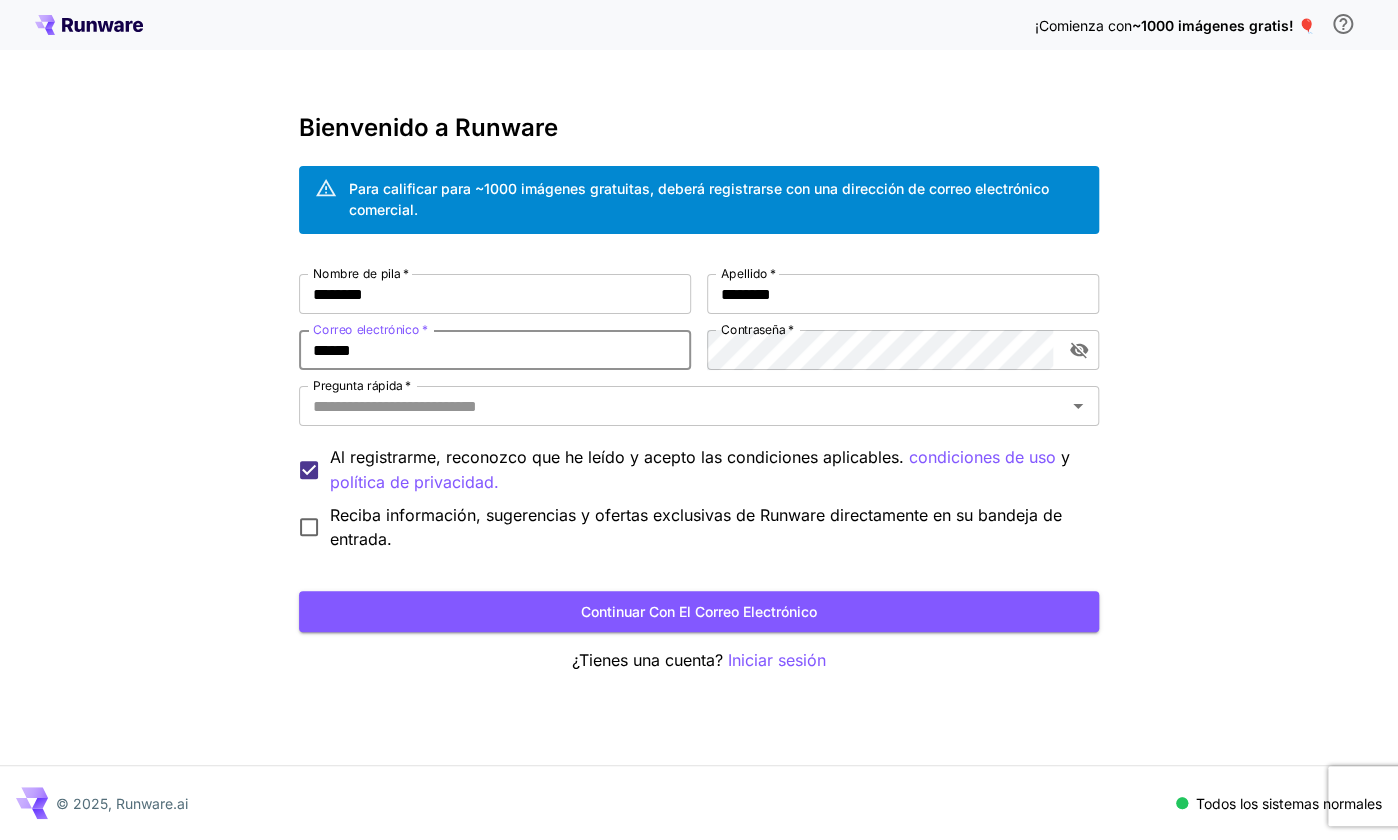 type on "******" 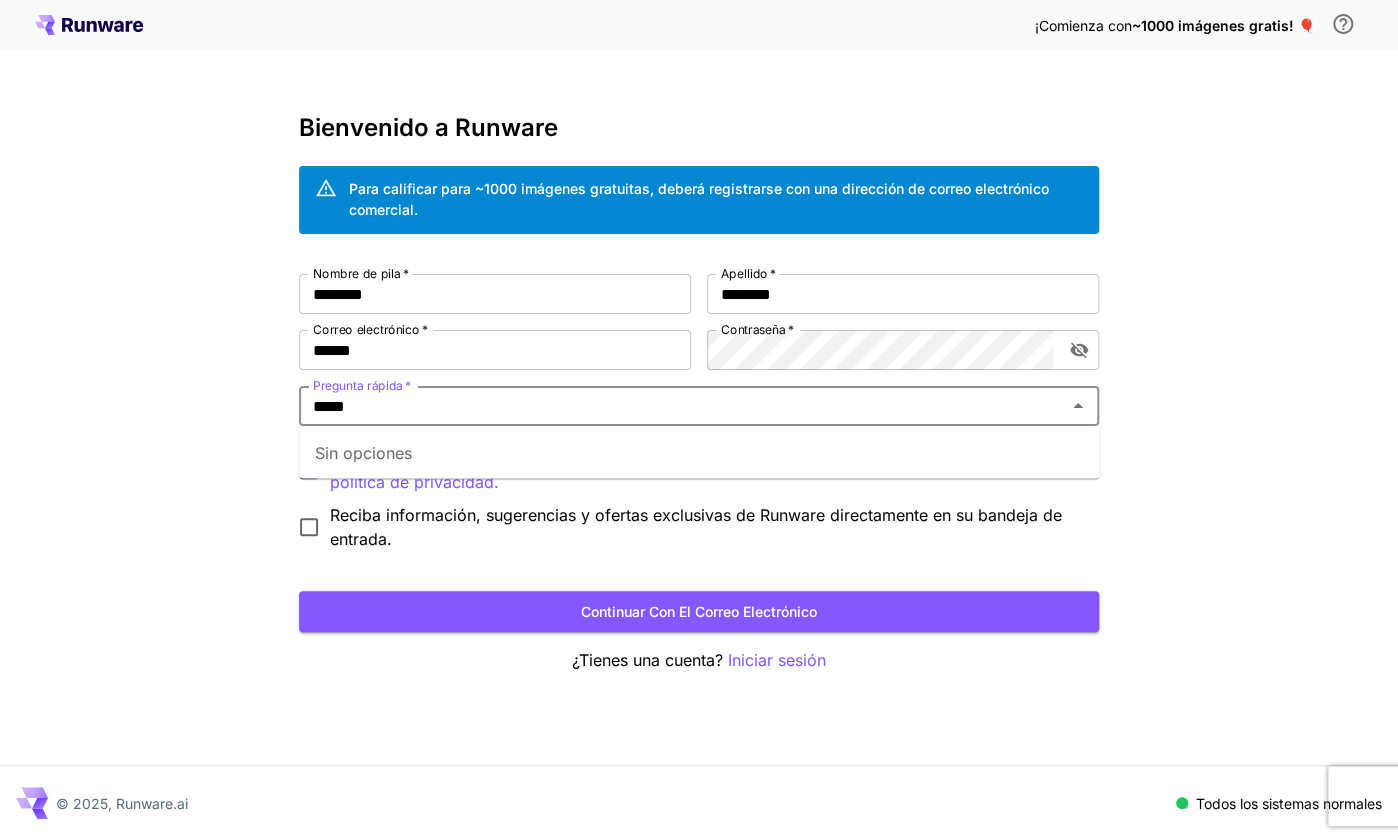 type on "*****" 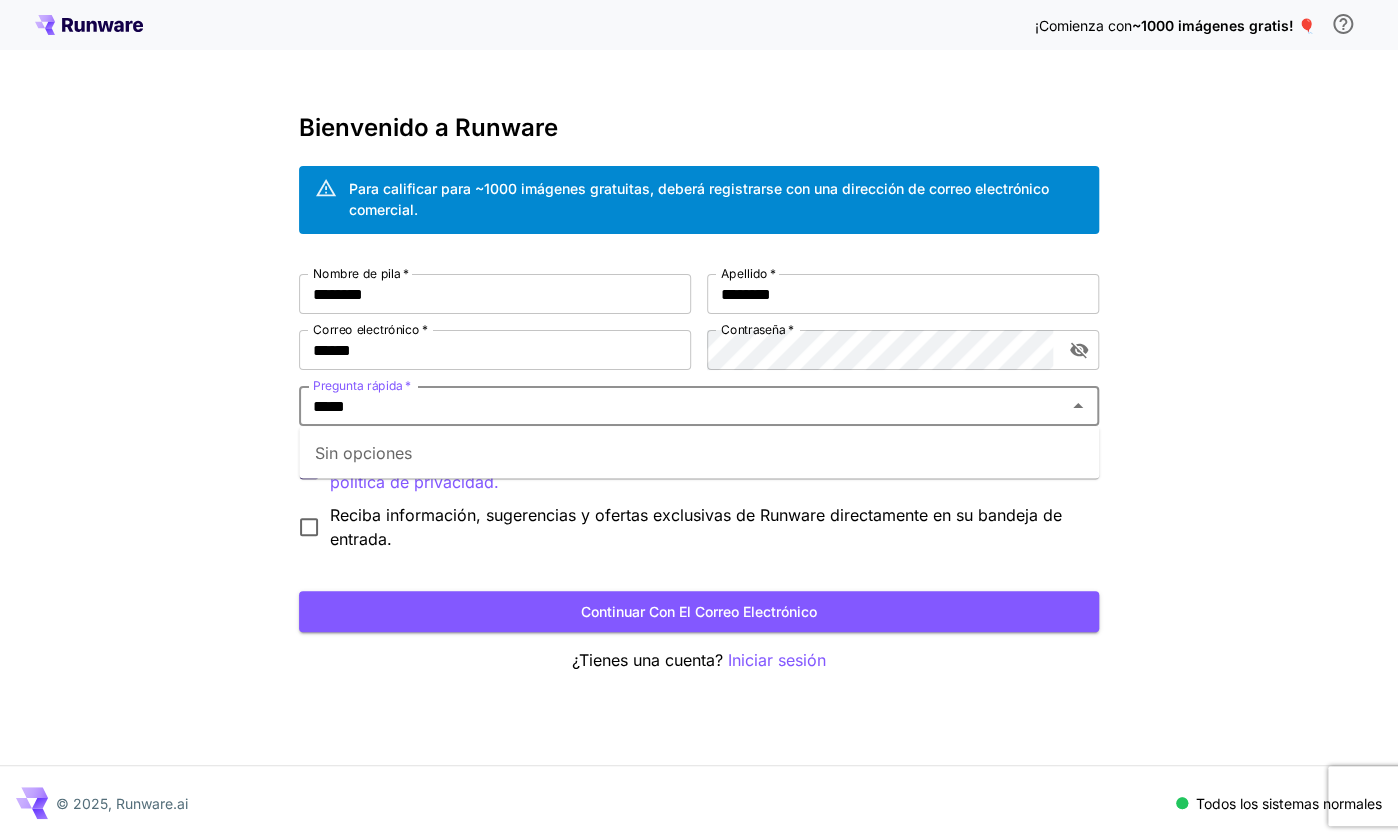 type 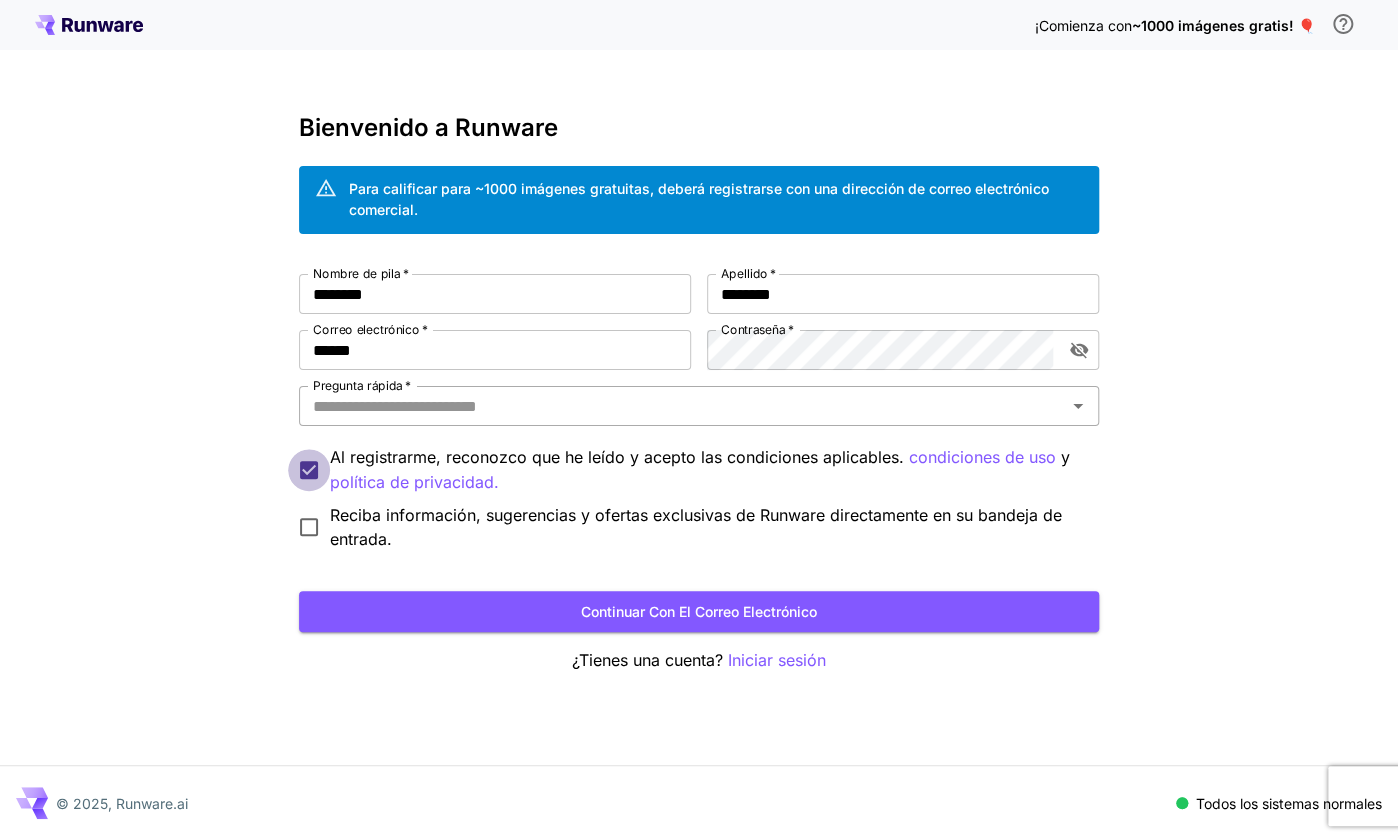 click on "Pregunta rápida    *" at bounding box center [682, 406] 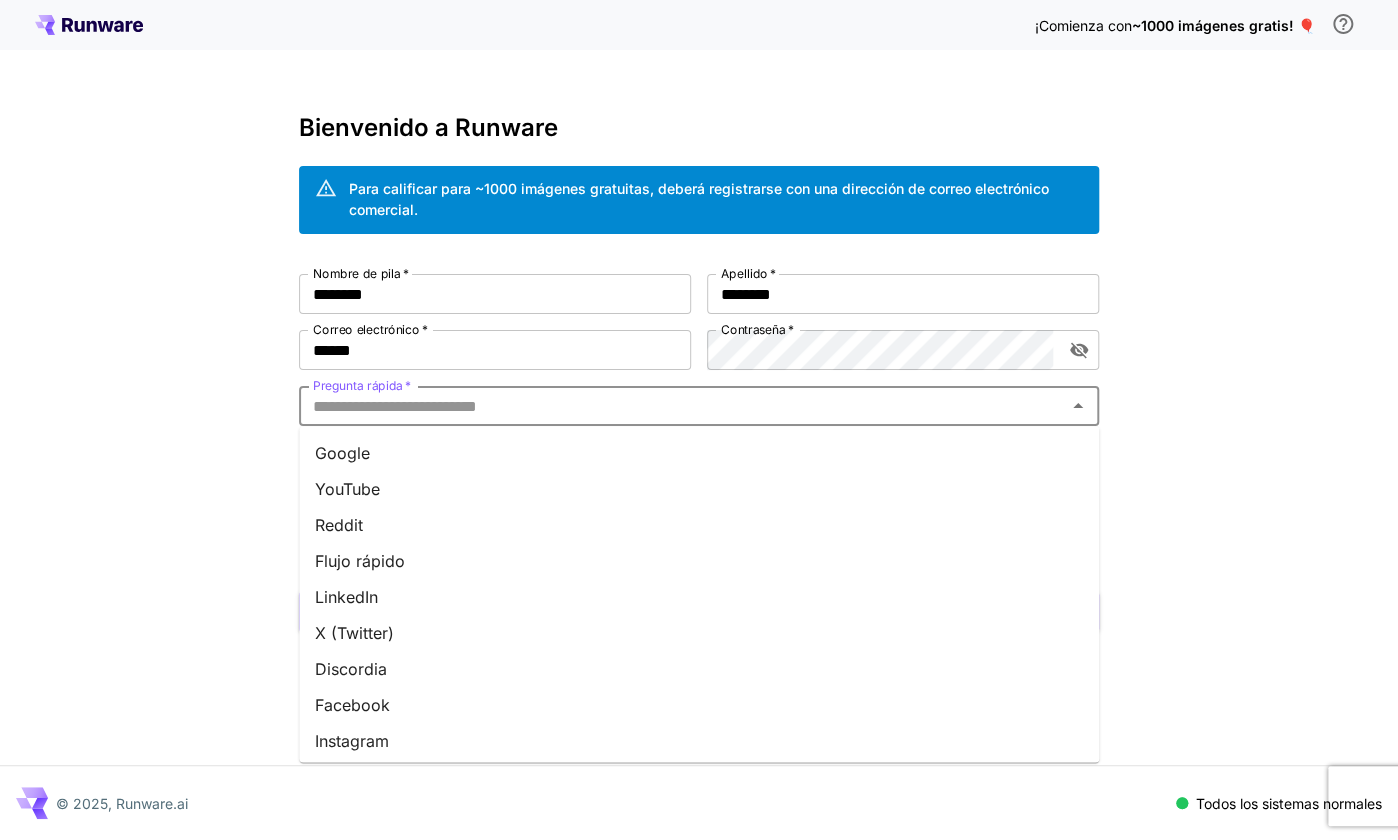 click on "Instagram" at bounding box center (352, 740) 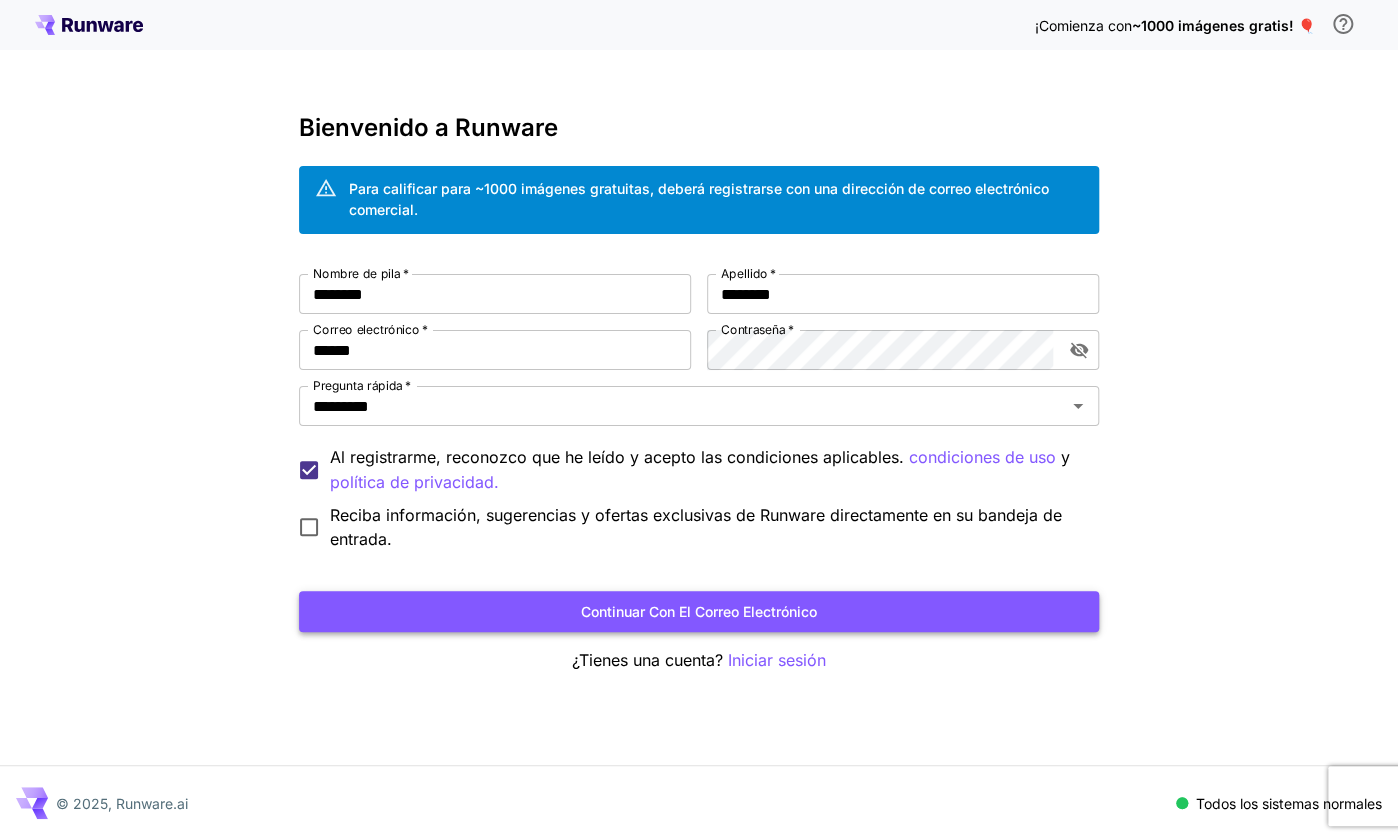 click on "Continuar con el correo electrónico" at bounding box center [699, 611] 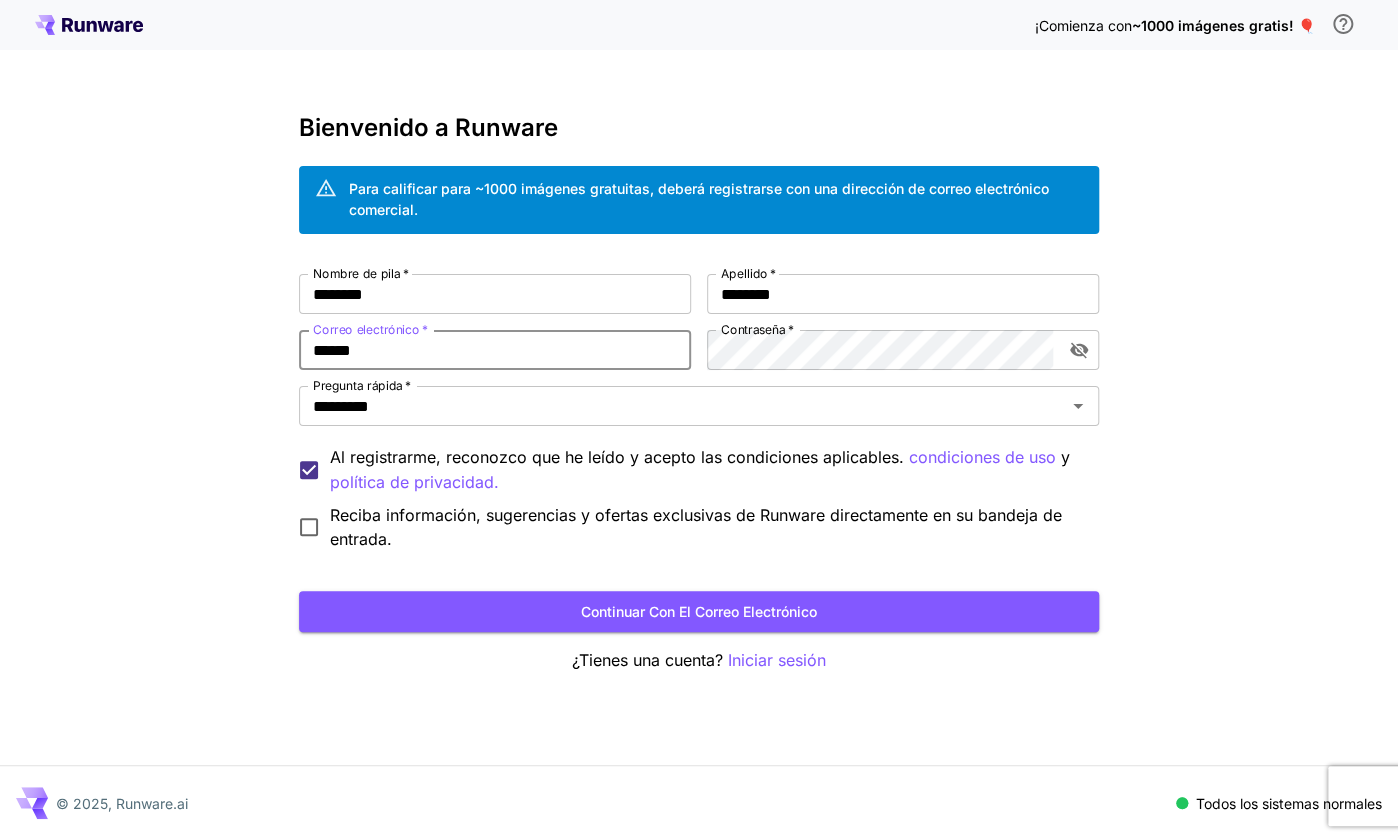 drag, startPoint x: 526, startPoint y: 351, endPoint x: 288, endPoint y: 351, distance: 238 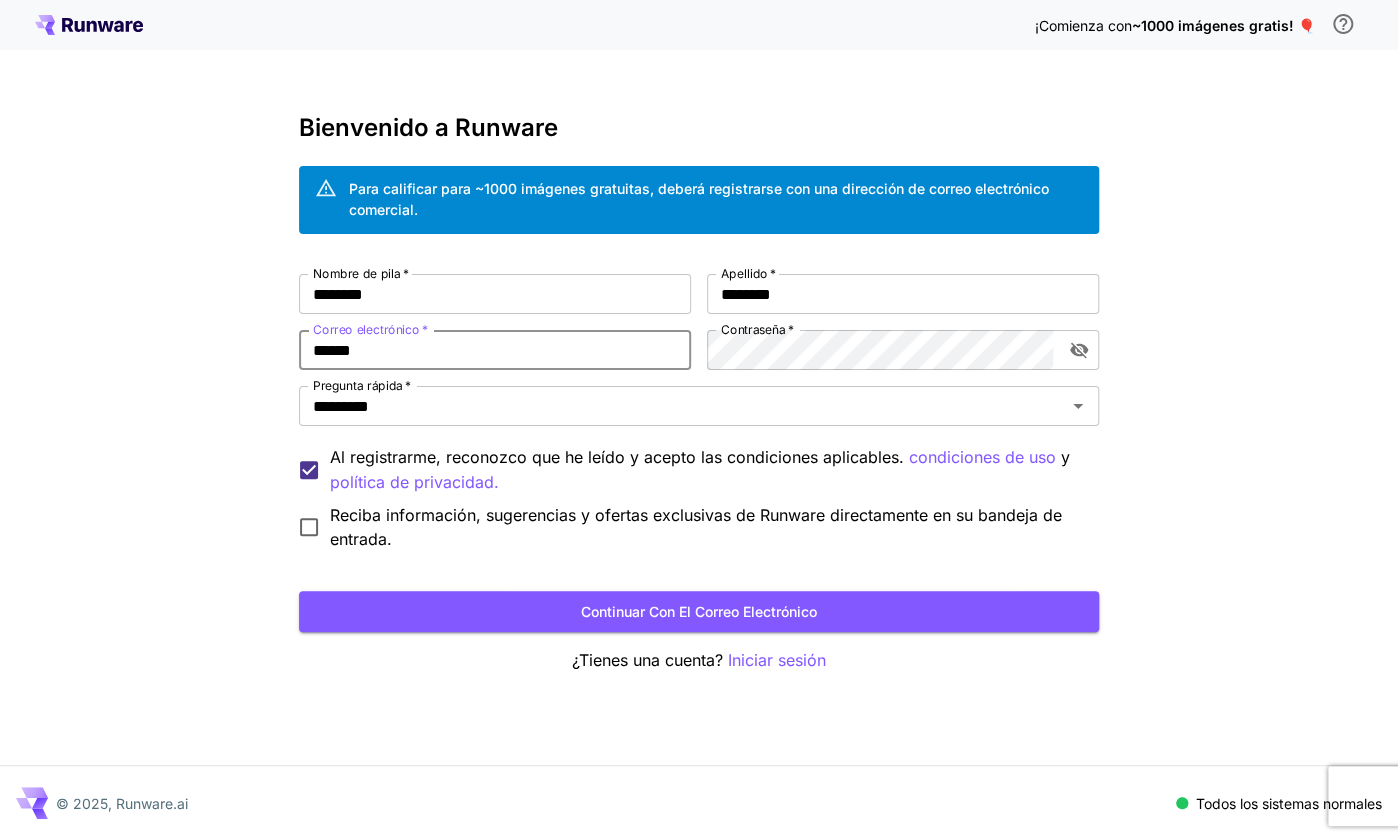 click on "¡Comienza con  ~1000 imágenes gratis! 🎈 Bienvenido a Runware Para calificar para ~1000 imágenes gratuitas, deberá registrarse con una dirección de correo electrónico comercial. Nombre de pila    * ******** Nombre de pila    * Apellido    * ******** Apellido    * Correo electrónico    * ****** Correo electrónico    * Contraseña    * Contraseña    * Pregunta rápida    * ********* Pregunta rápida    * Al registrarme, reconozco que he leído y acepto las condiciones aplicables.   condiciones de uso     y   política de privacidad.   Reciba información, sugerencias y ofertas exclusivas de Runware directamente en su bandeja de entrada. Continuar con el correo electrónico ¿Tienes una cuenta?   Iniciar sesión © 2025, Runware.ai Todos los sistemas normales" at bounding box center [699, 420] 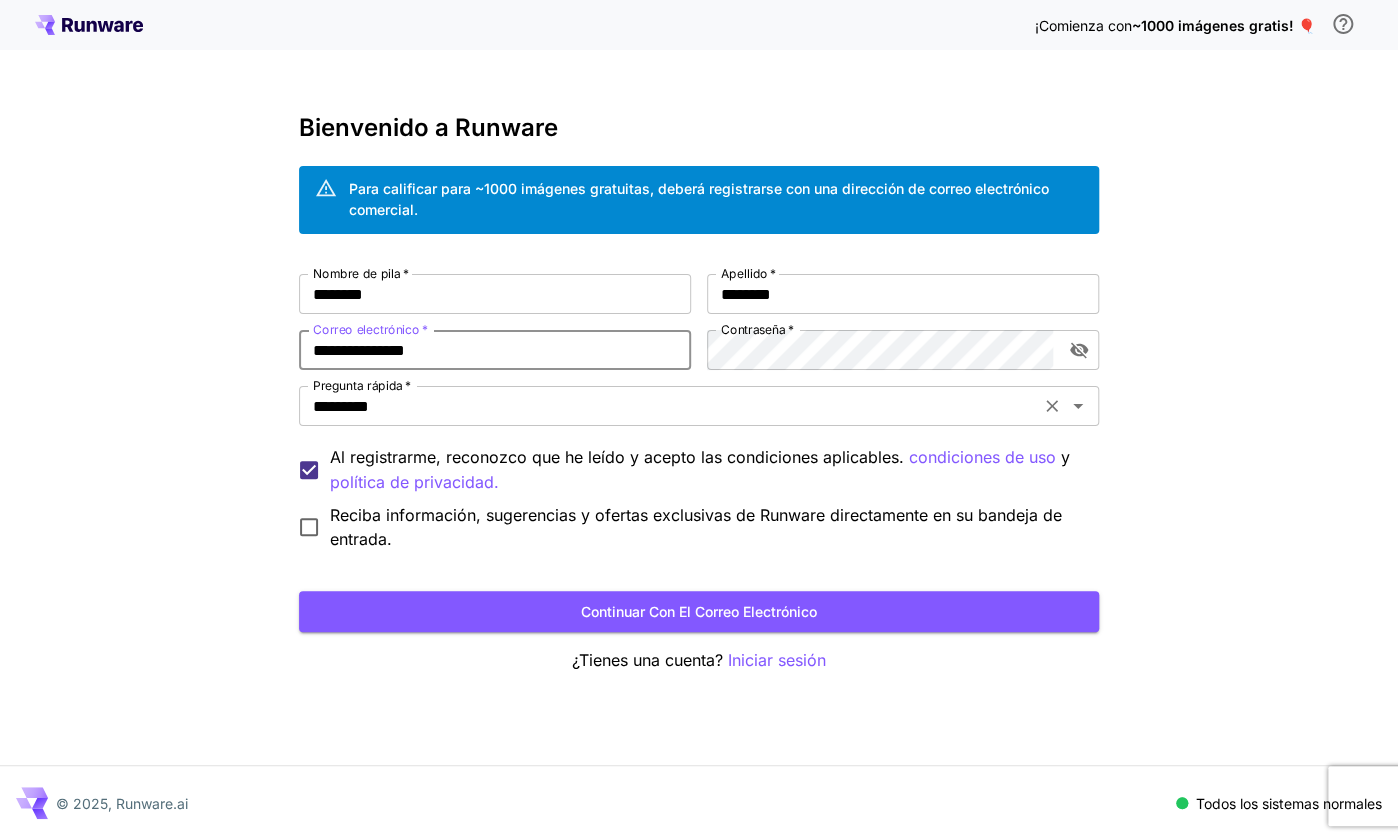 type on "**********" 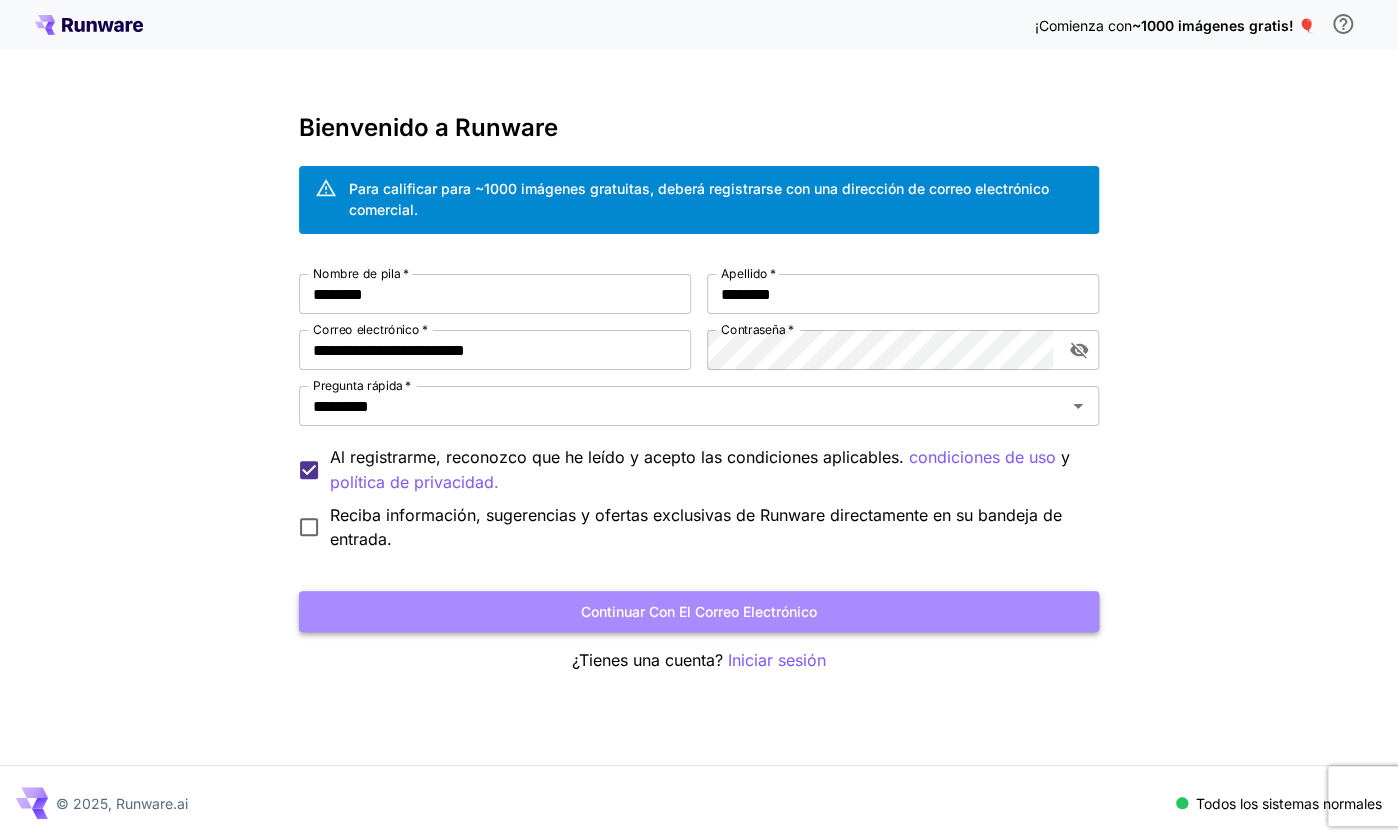 click on "Continuar con el correo electrónico" at bounding box center [699, 611] 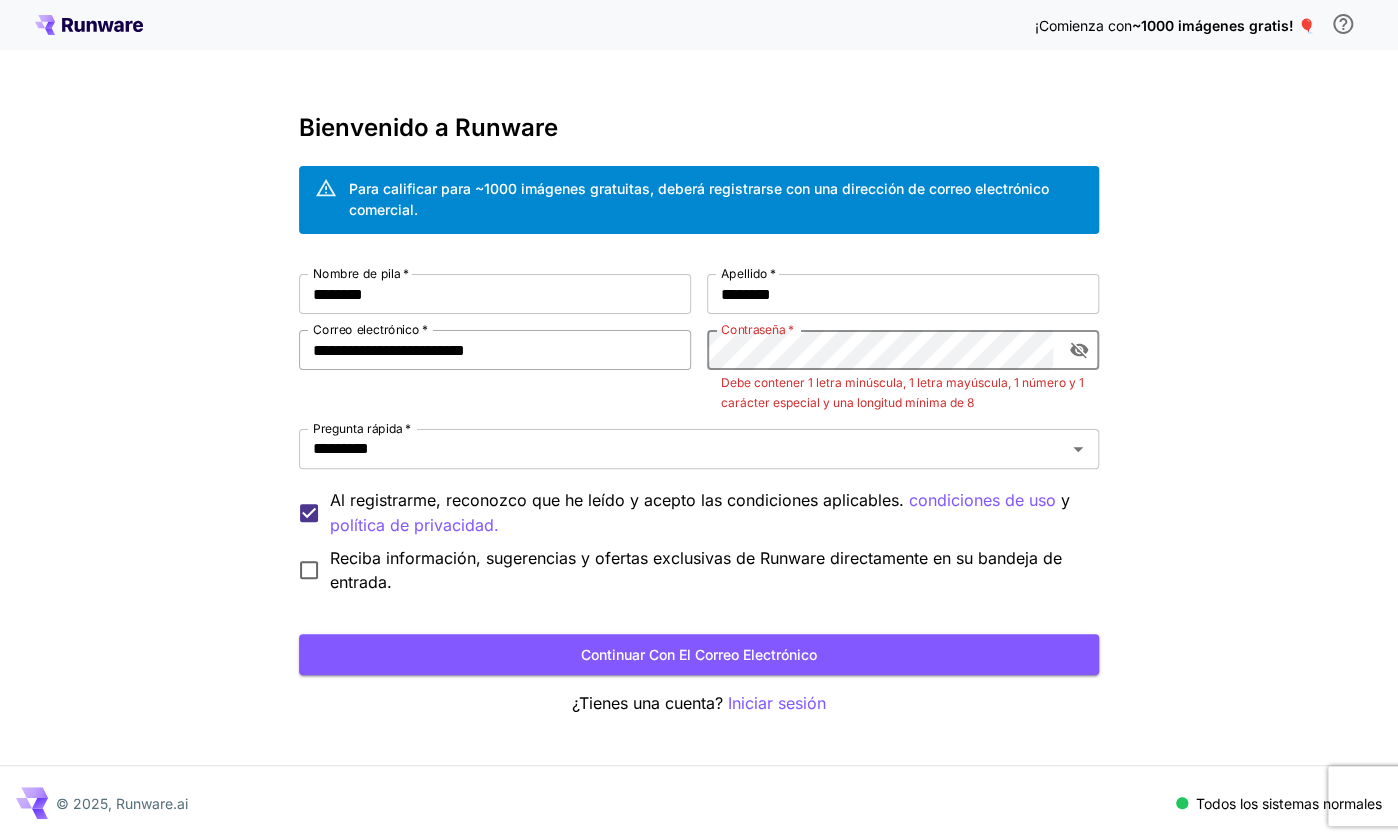 click on "**********" at bounding box center (699, 434) 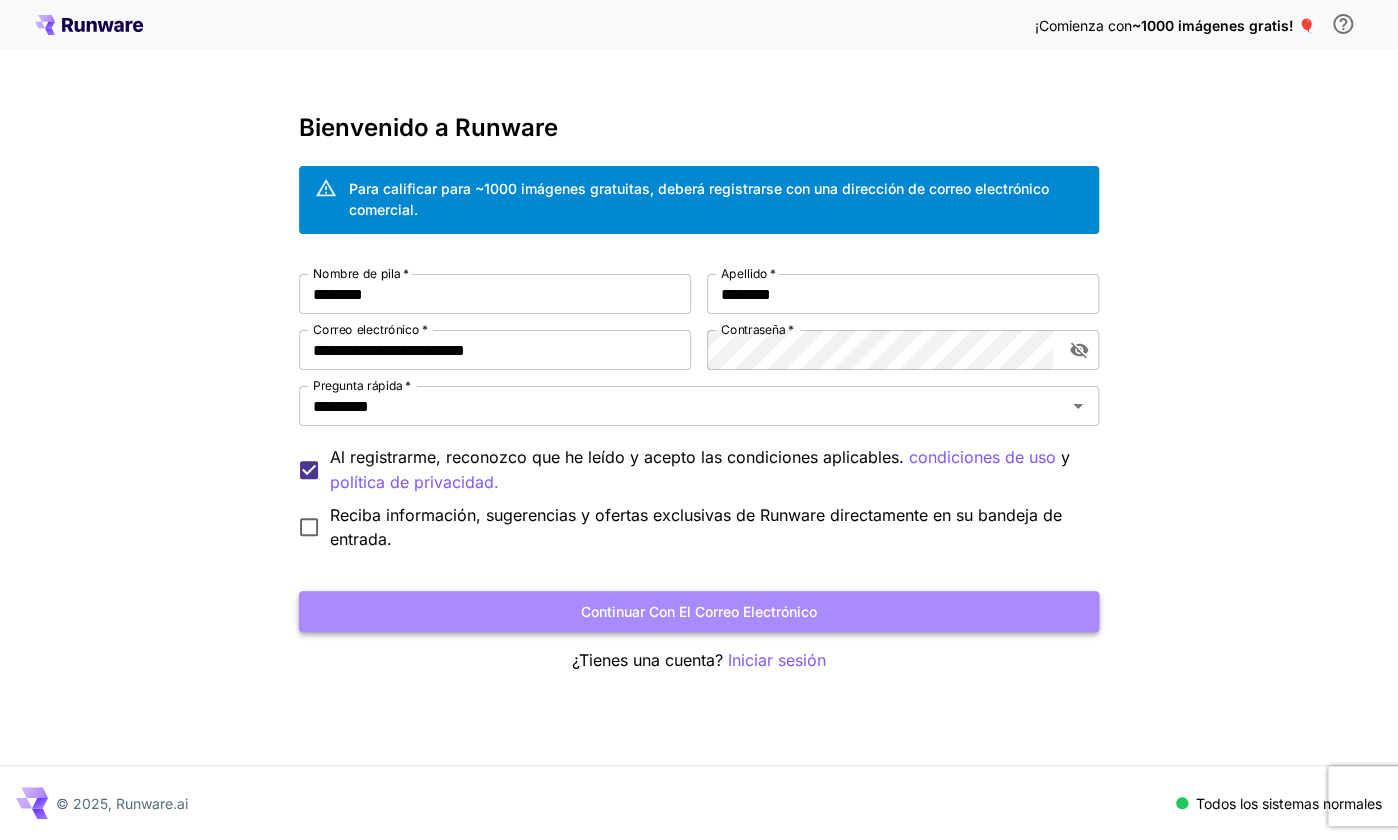 click on "Continuar con el correo electrónico" at bounding box center (699, 611) 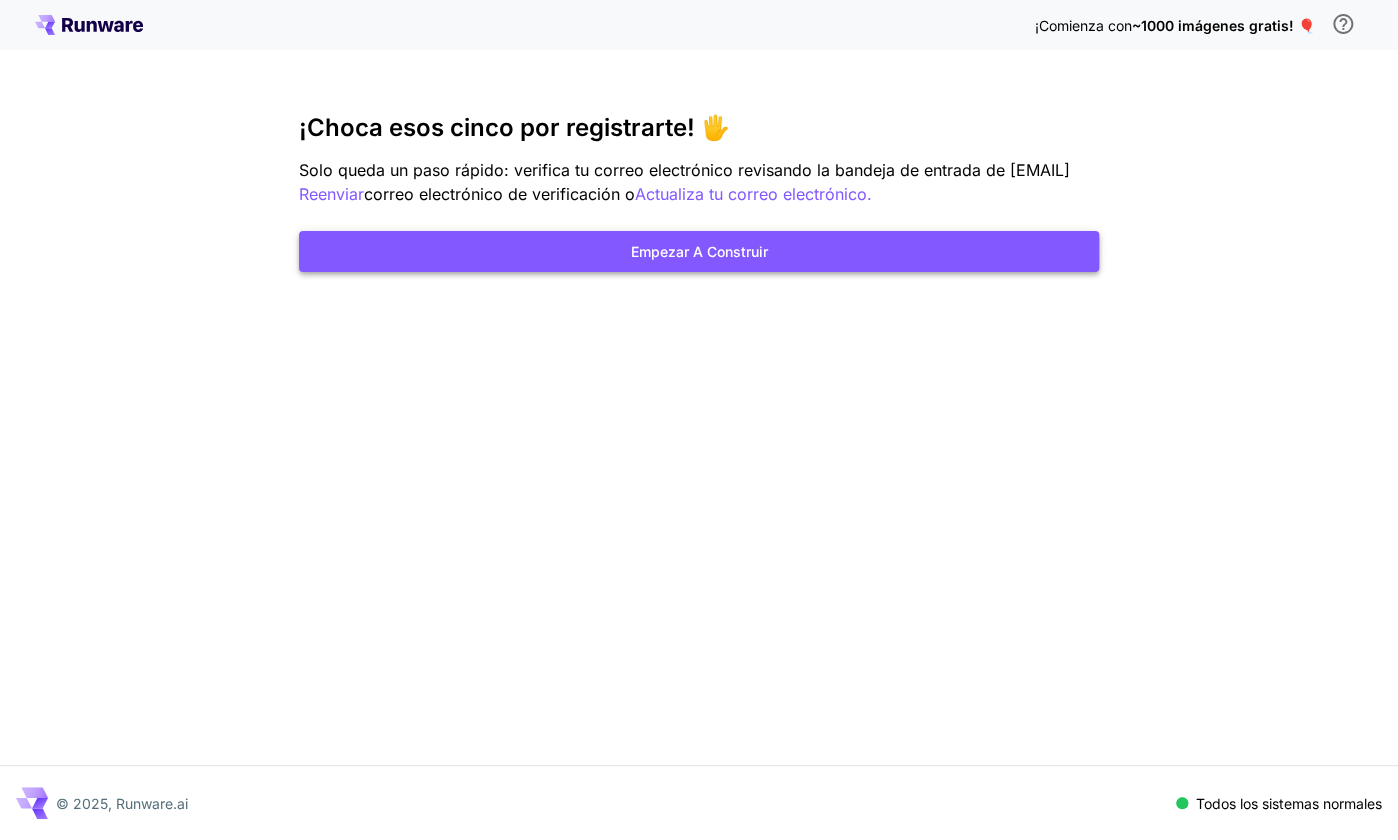 click on "Empezar a construir" at bounding box center (699, 251) 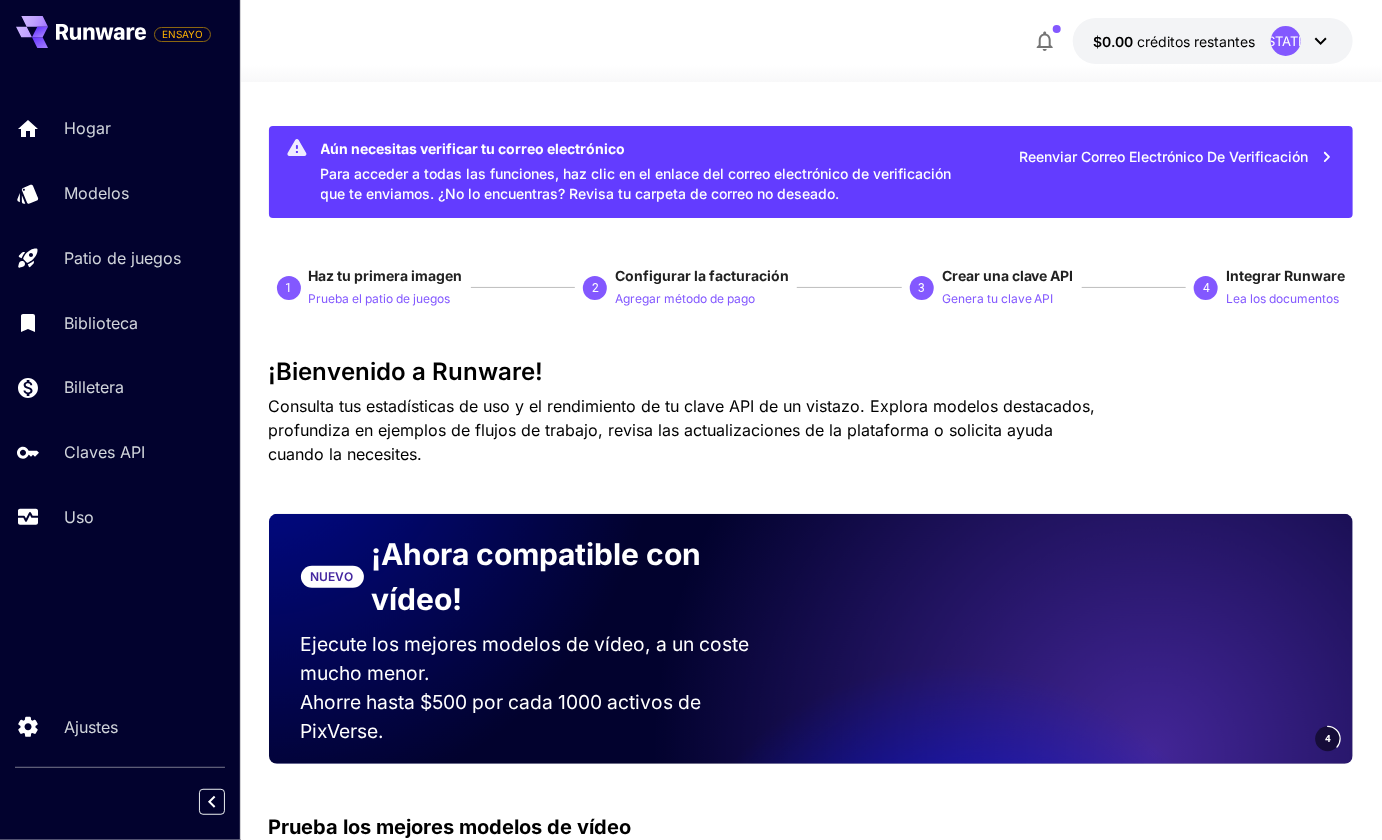 click on "Reenviar correo electrónico de verificación" at bounding box center [1163, 156] 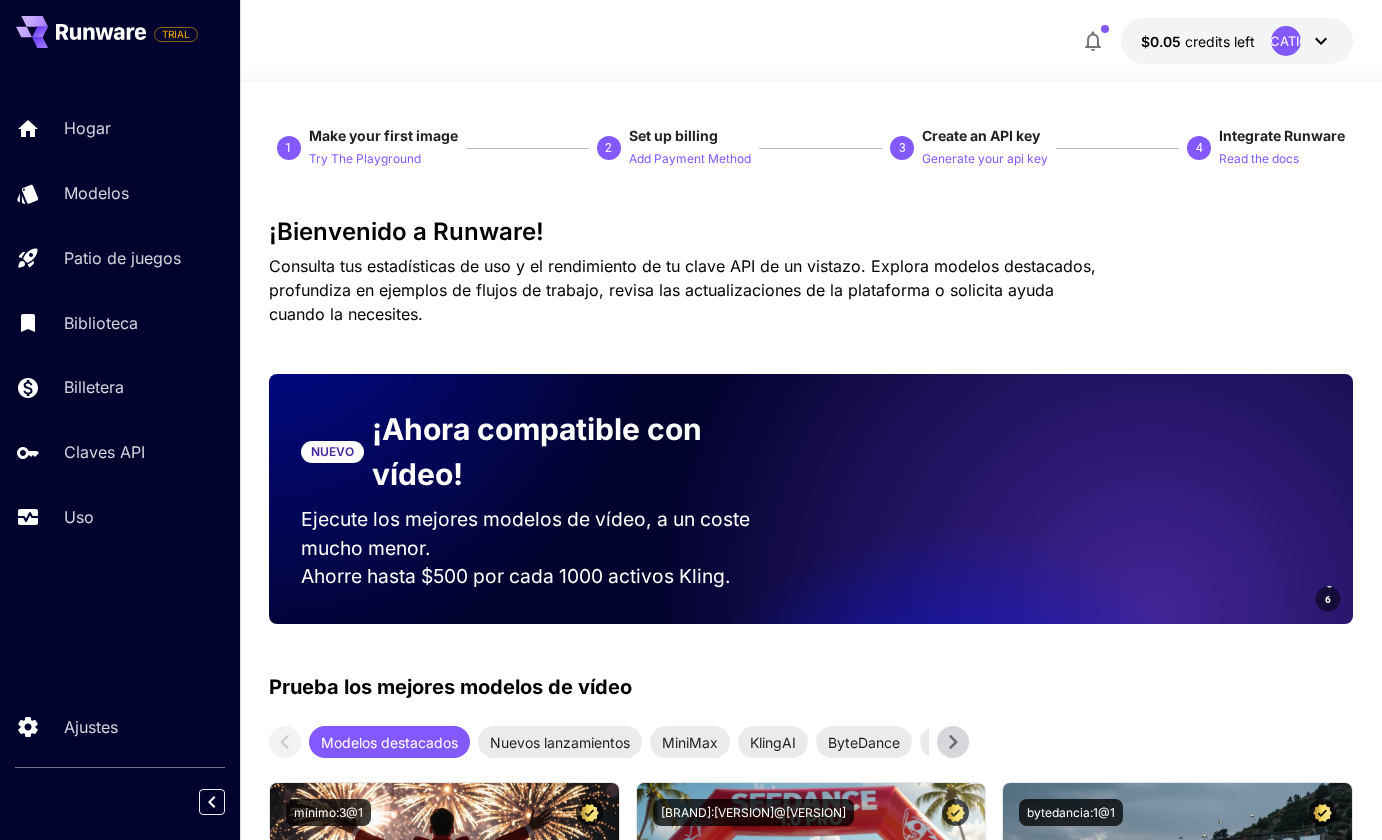 scroll, scrollTop: 0, scrollLeft: 0, axis: both 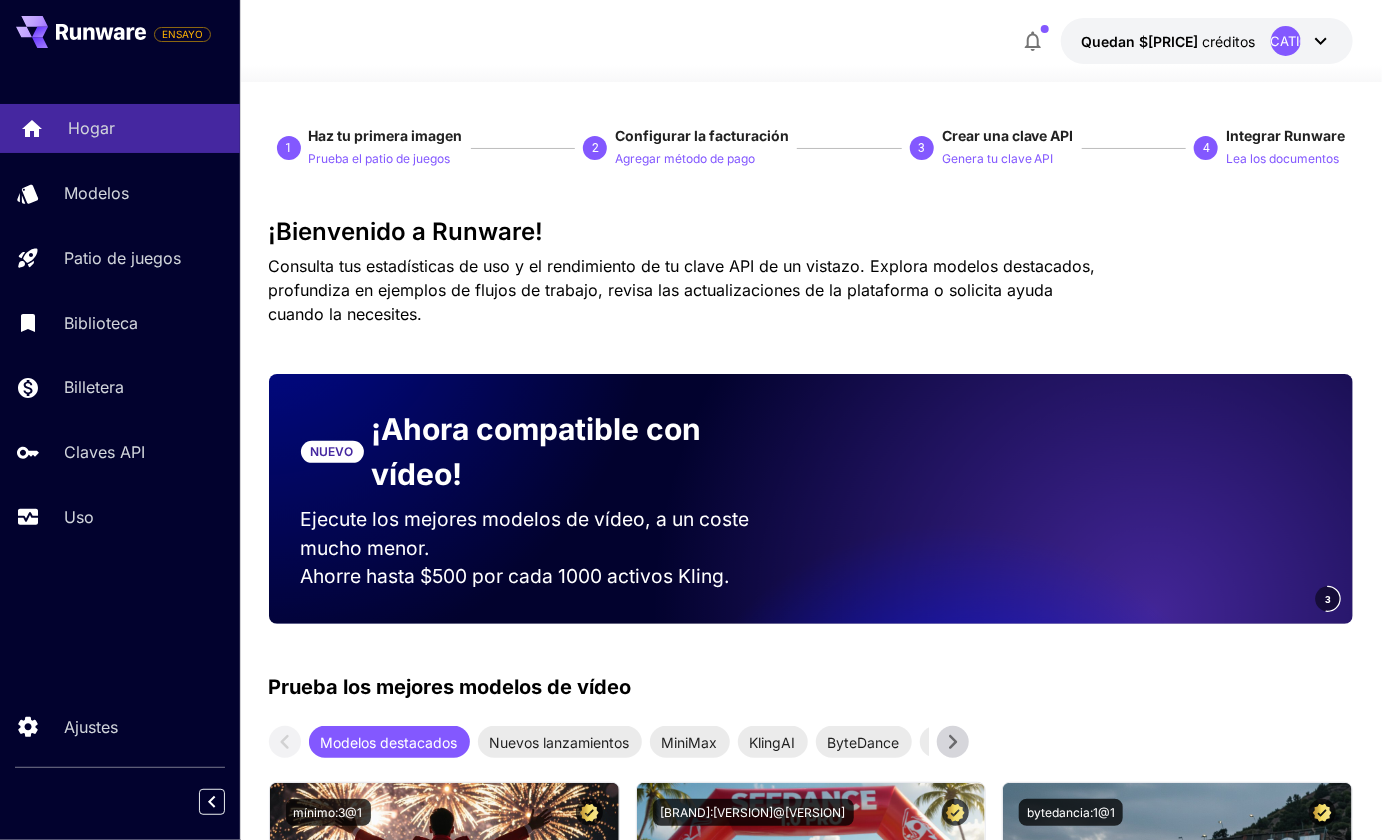 click on "Hogar" at bounding box center [91, 128] 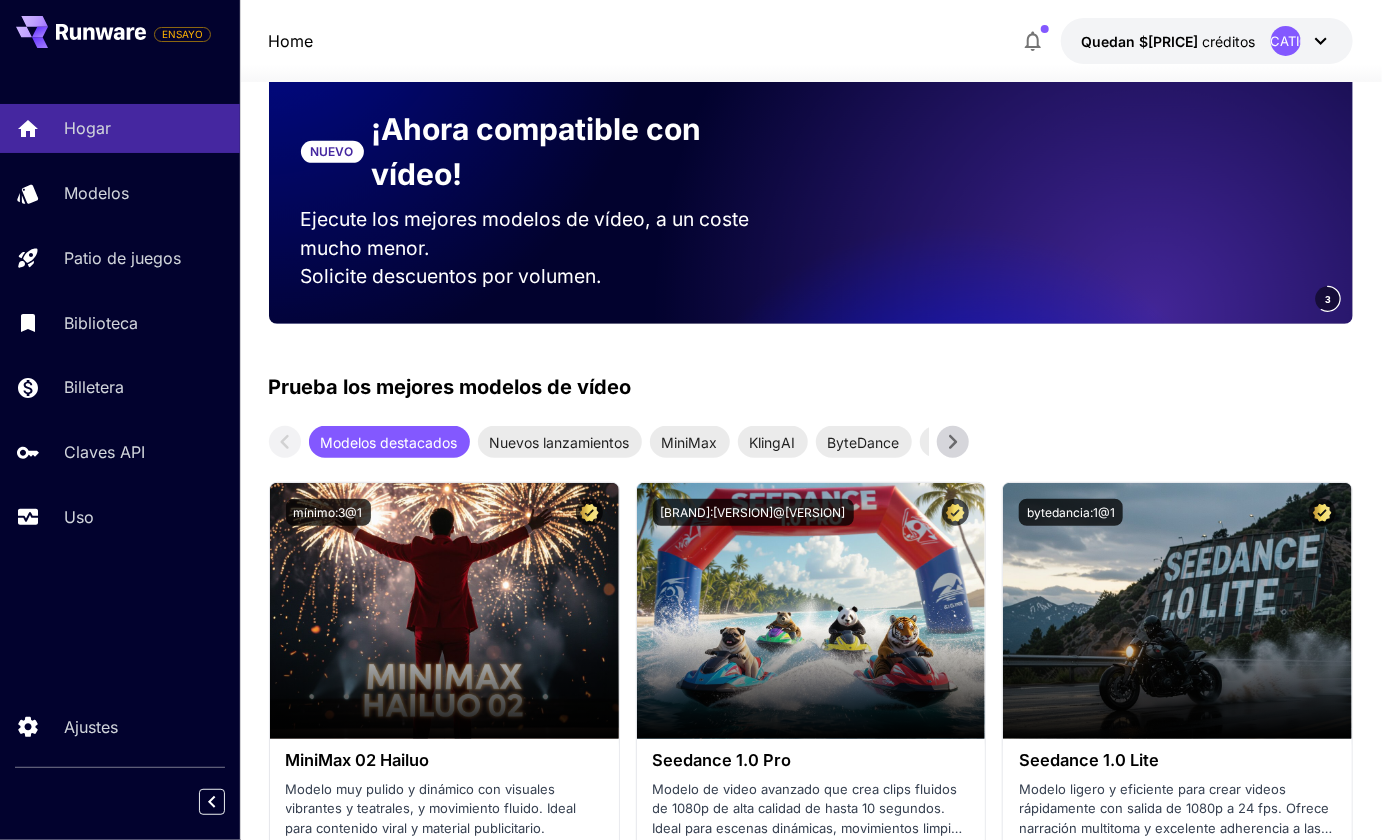 scroll, scrollTop: 0, scrollLeft: 0, axis: both 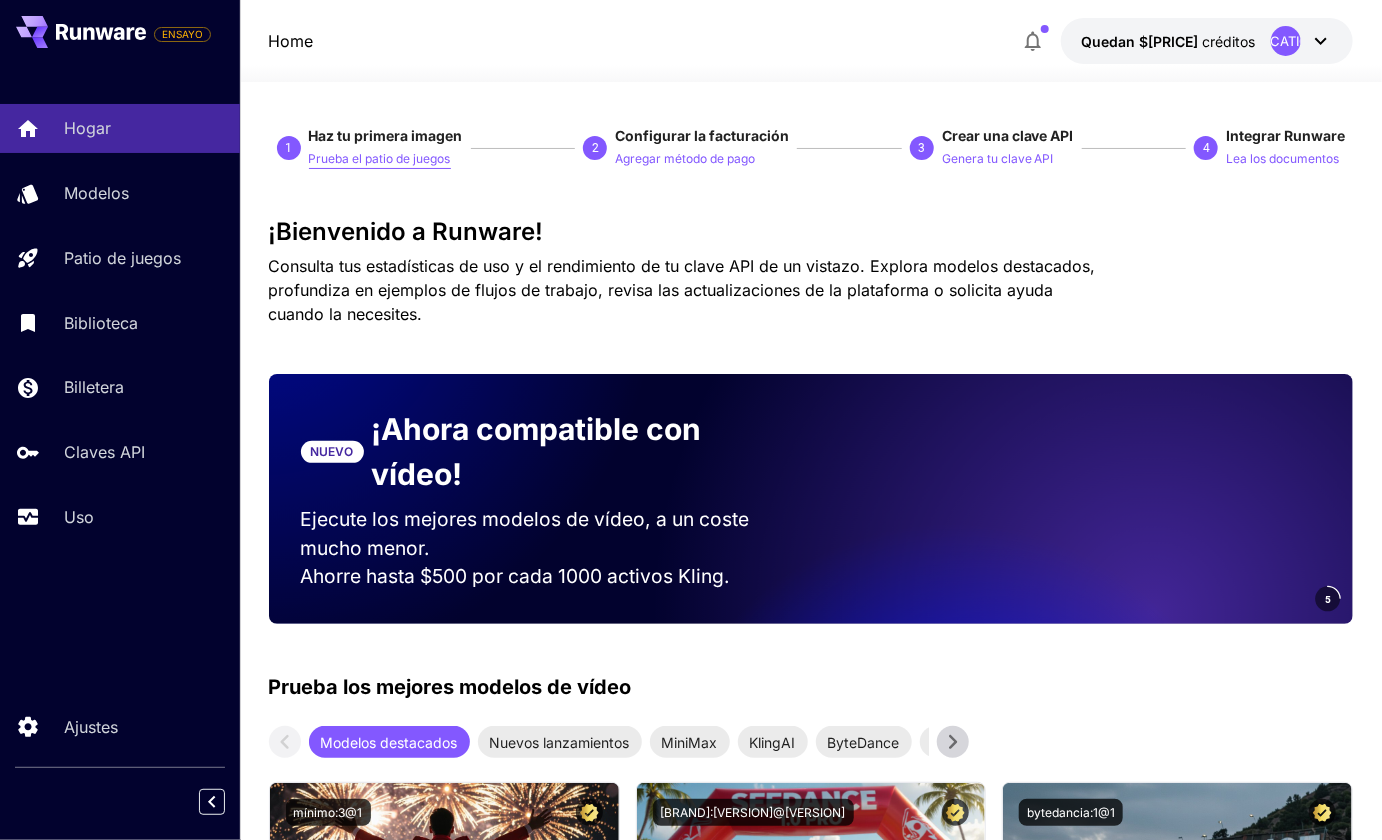 click on "Prueba el patio de juegos" at bounding box center (380, 158) 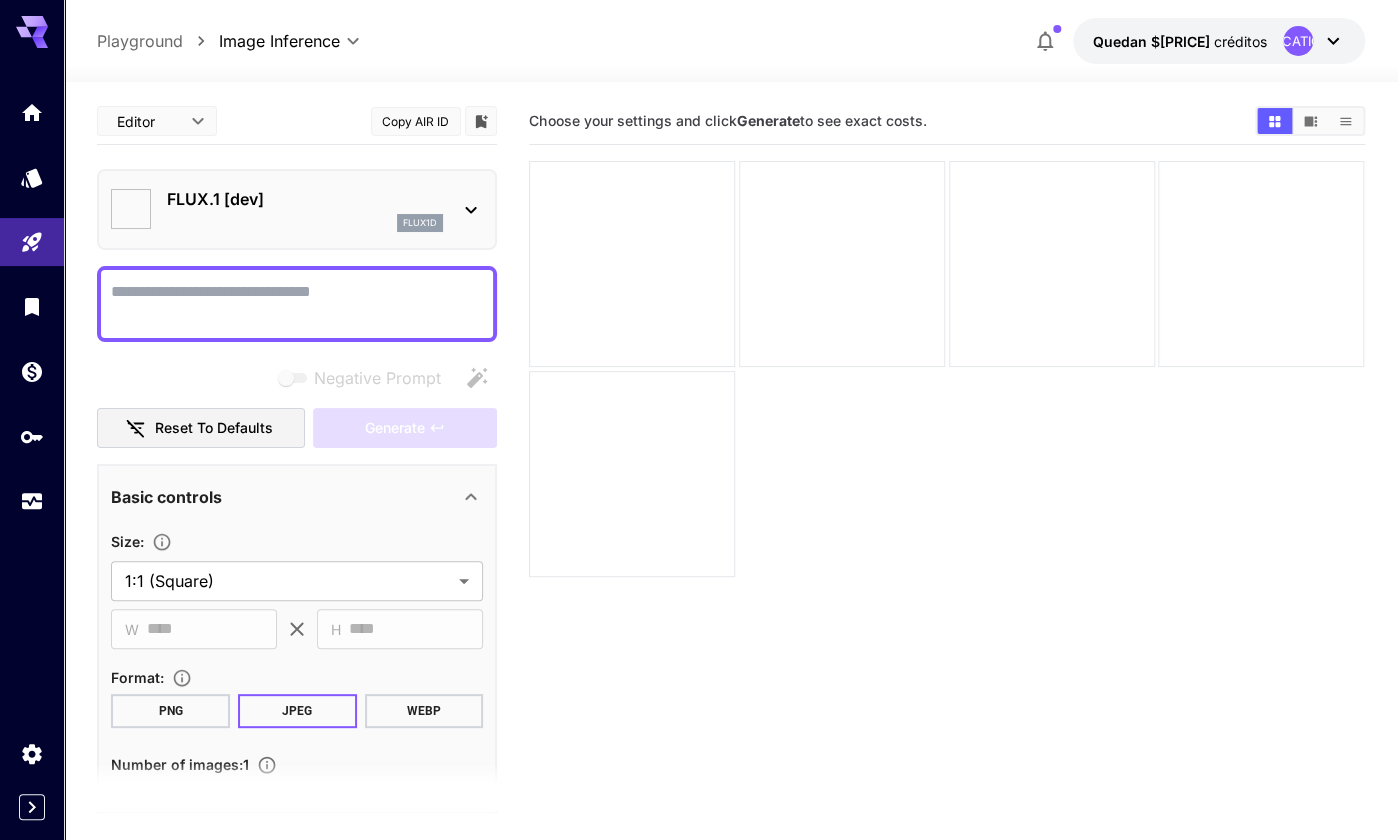type on "**********" 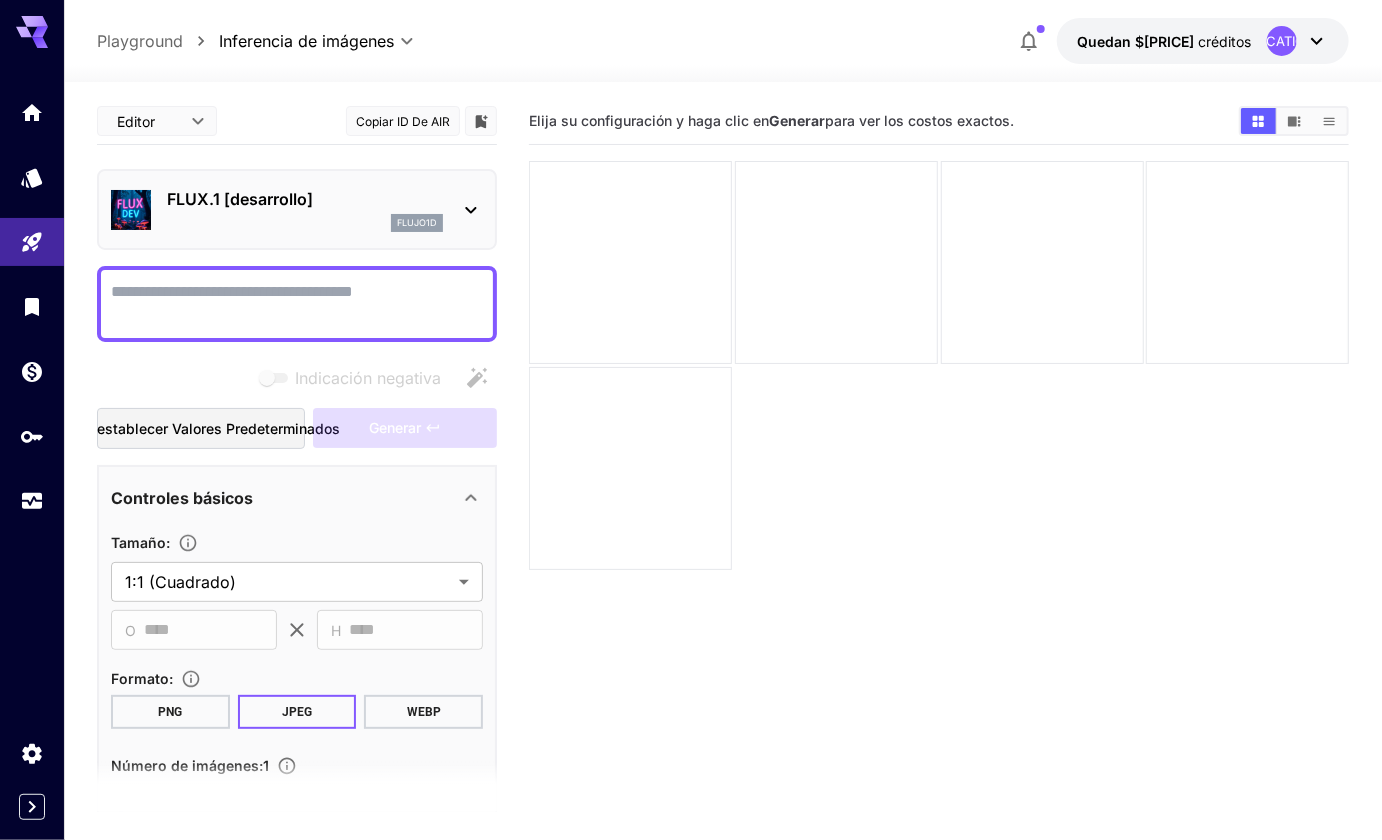 click on "Indicación negativa" at bounding box center (297, 304) 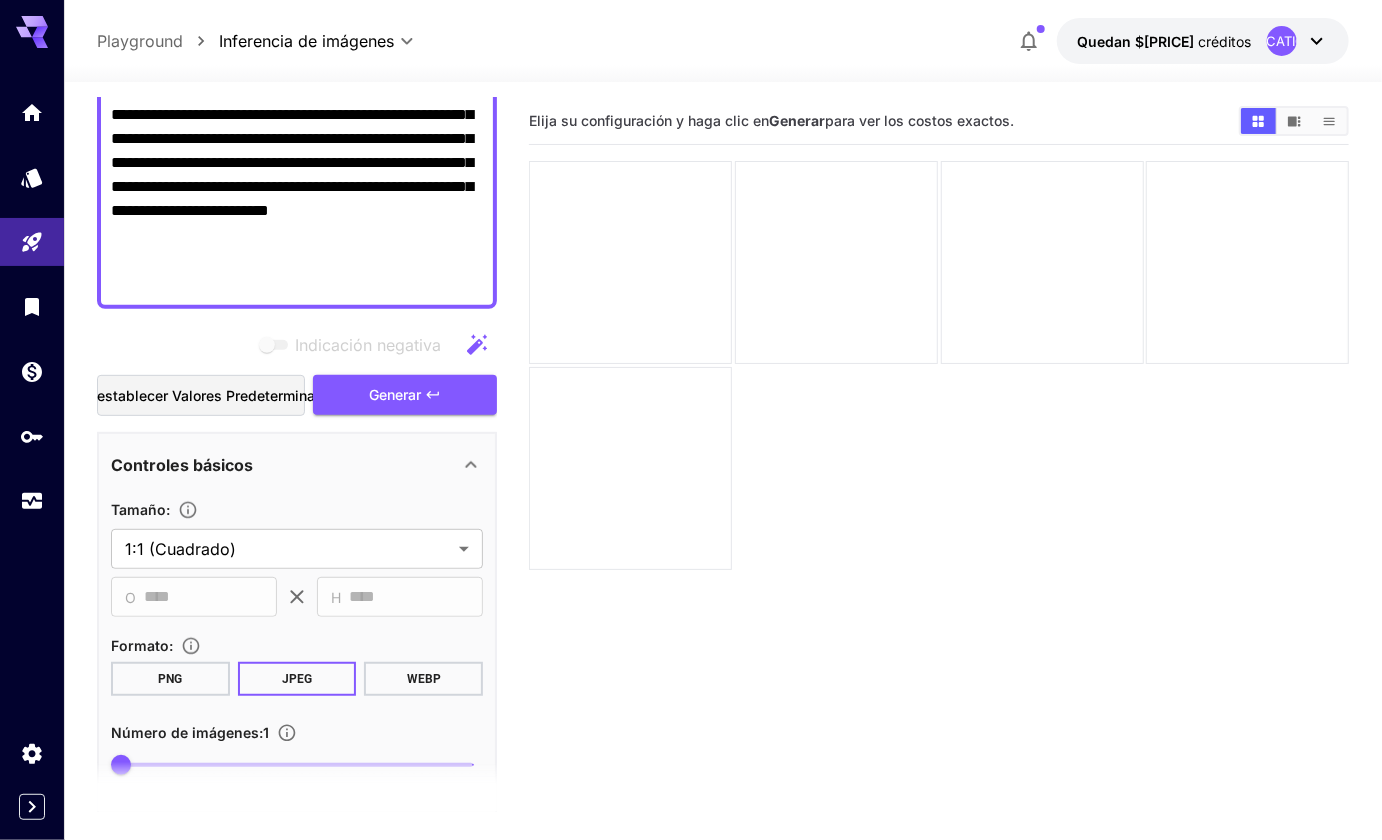 scroll, scrollTop: 300, scrollLeft: 0, axis: vertical 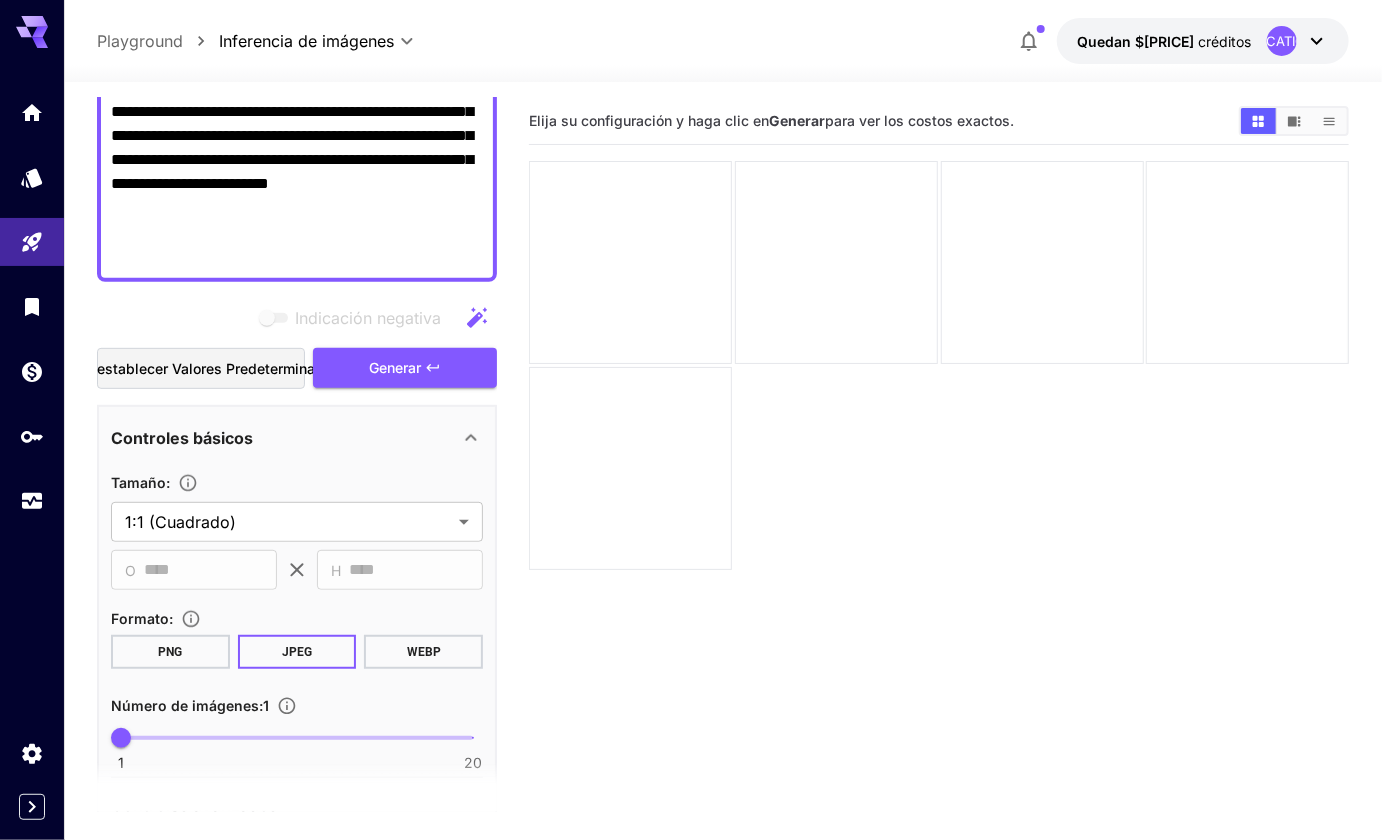 click on "**********" at bounding box center (297, 124) 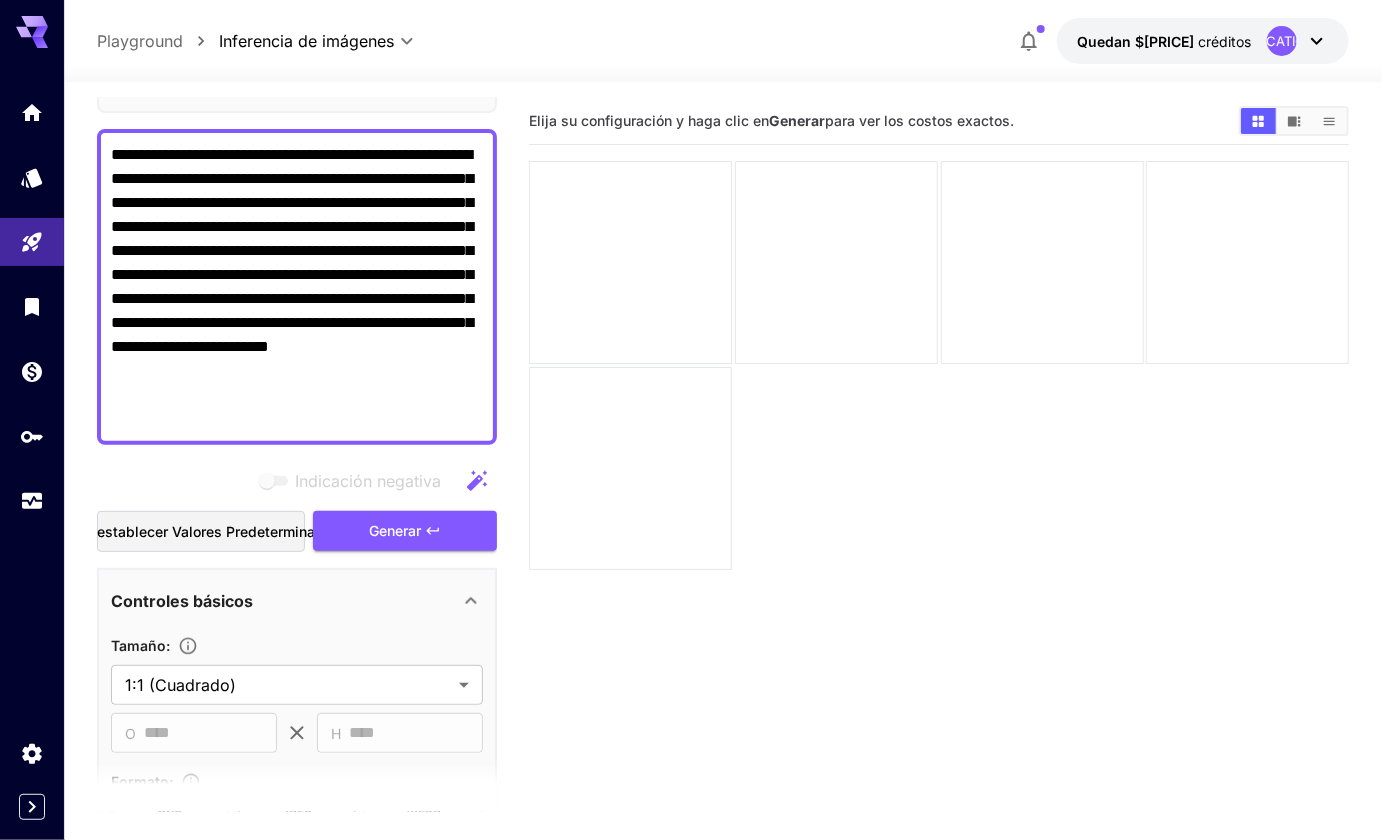 scroll, scrollTop: 0, scrollLeft: 0, axis: both 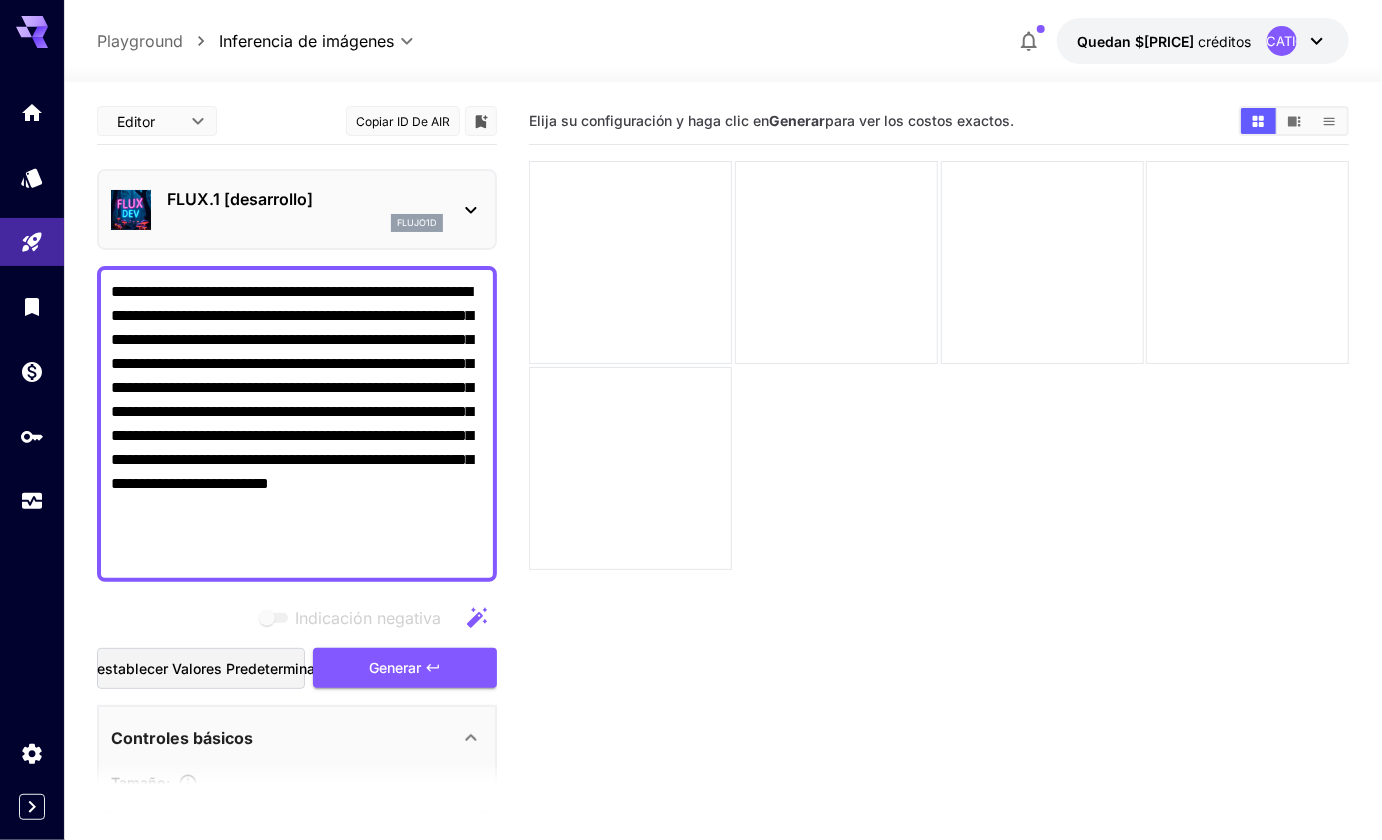 drag, startPoint x: 197, startPoint y: 230, endPoint x: 110, endPoint y: 283, distance: 101.87247 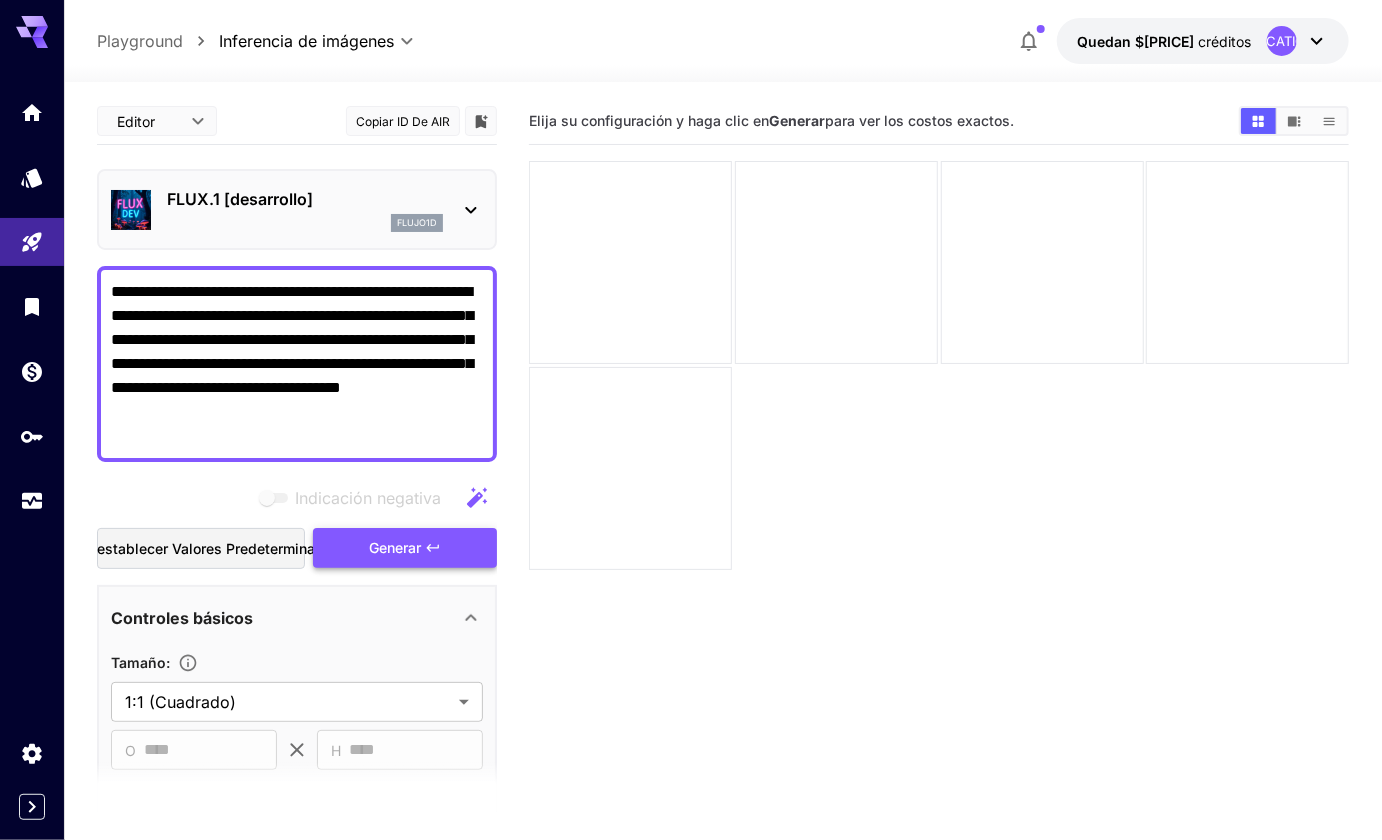 click on "Generar" at bounding box center (395, 547) 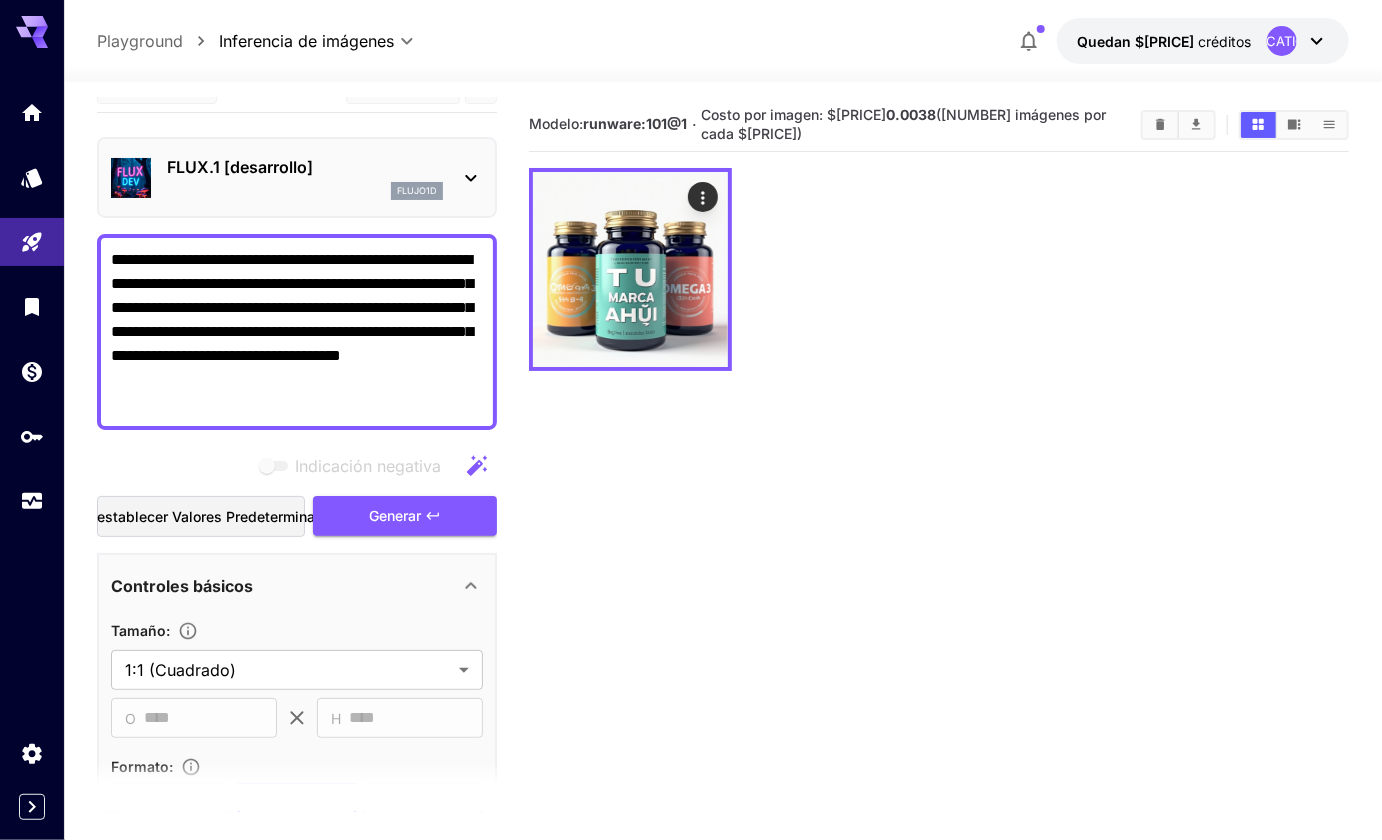 scroll, scrollTop: 21, scrollLeft: 0, axis: vertical 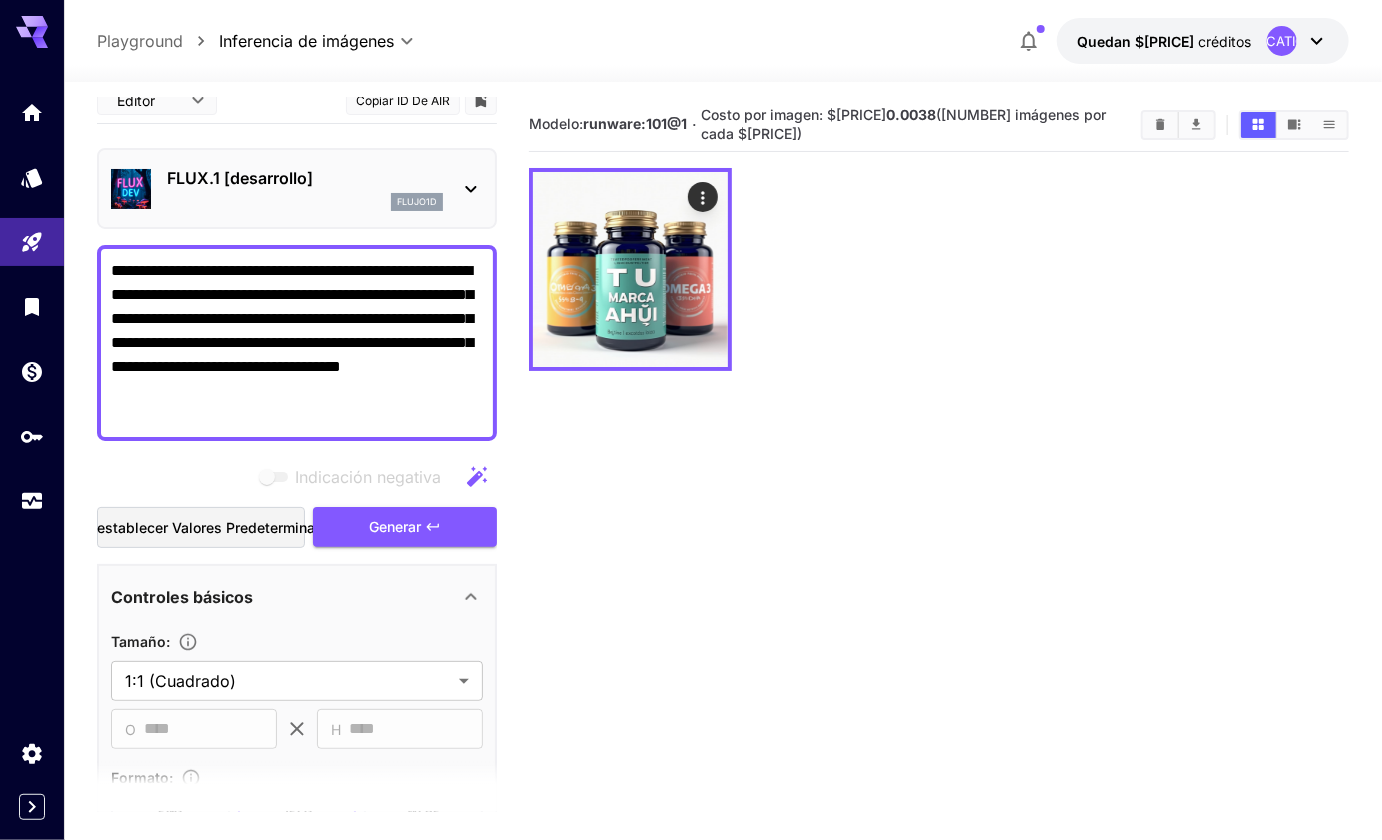 click on "**********" at bounding box center (297, 343) 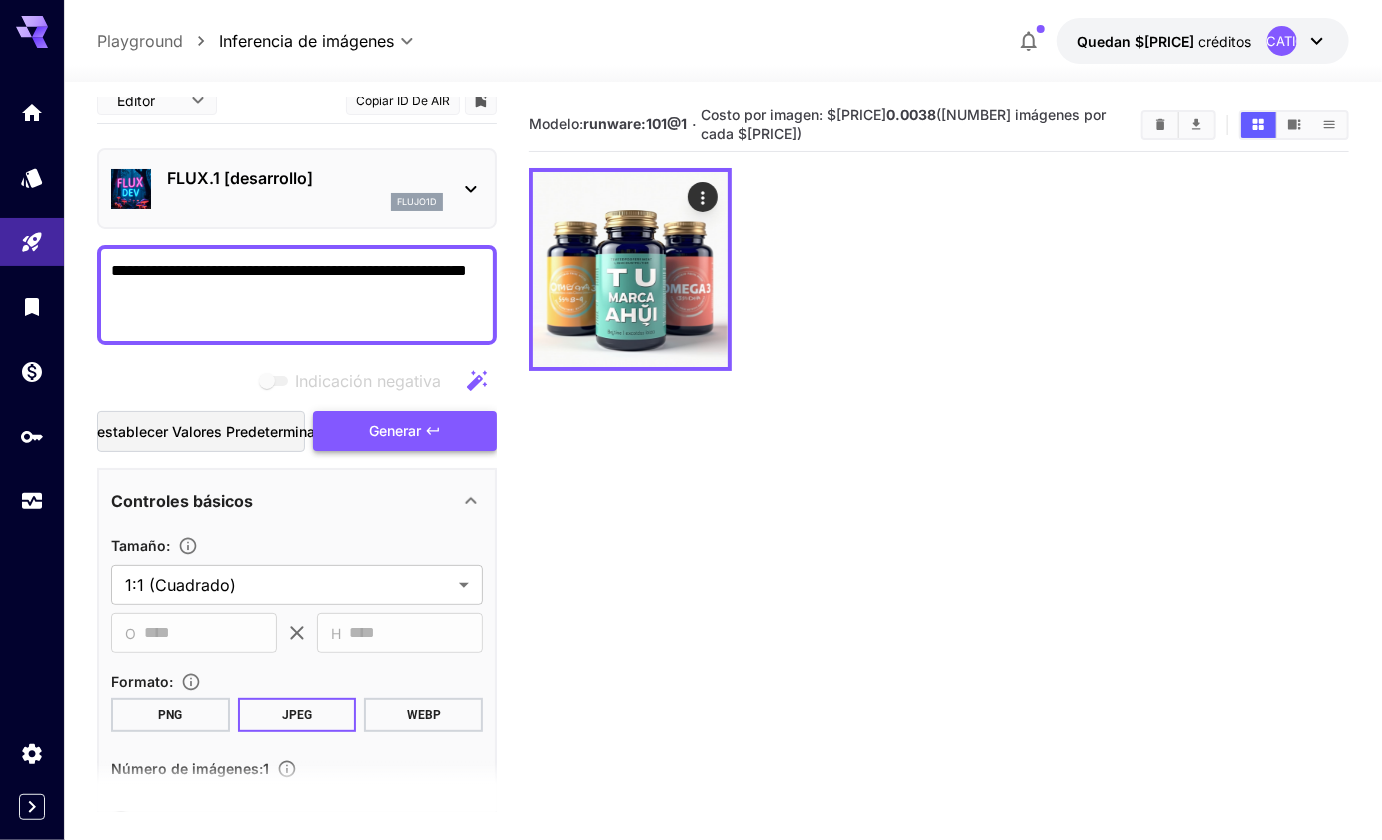 type on "**********" 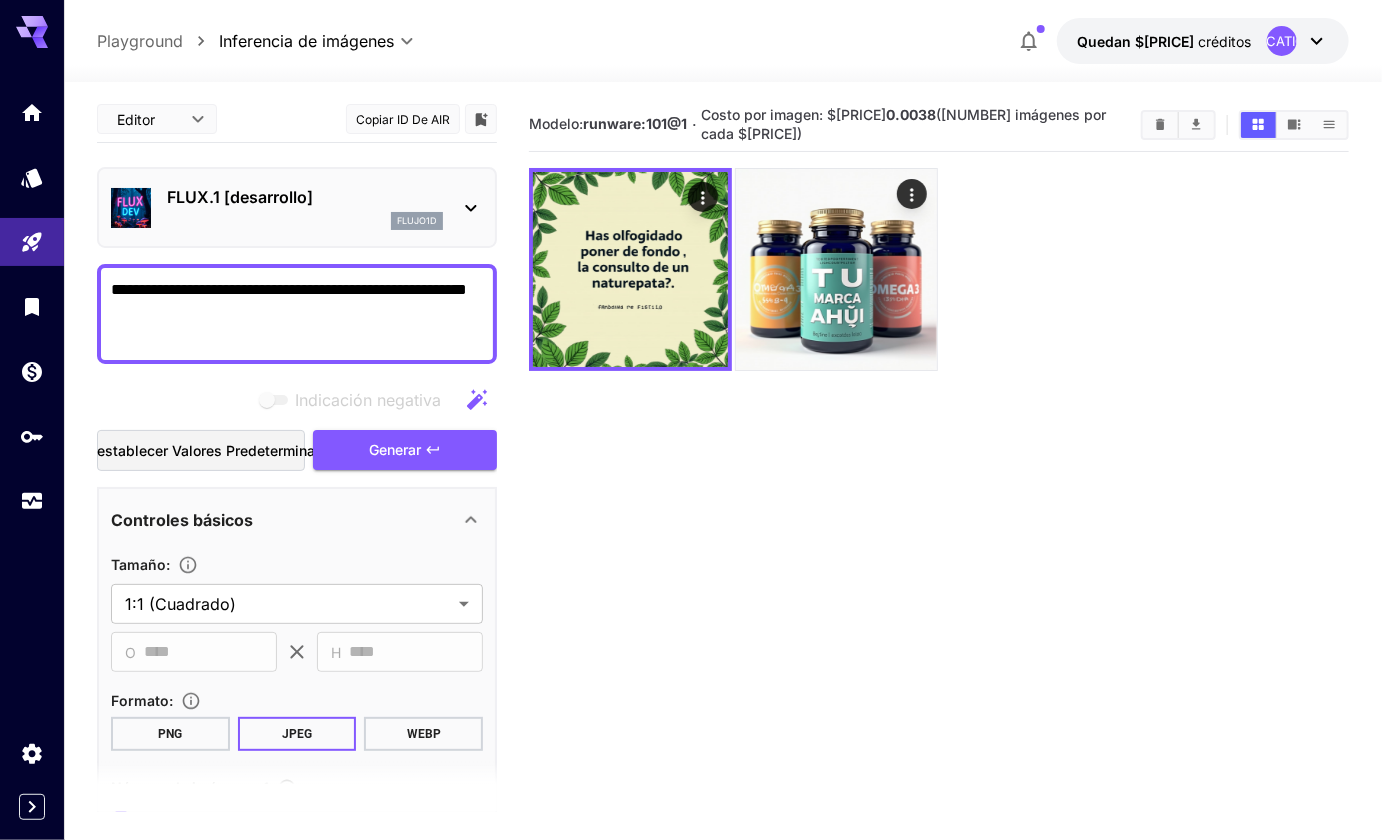 scroll, scrollTop: 0, scrollLeft: 0, axis: both 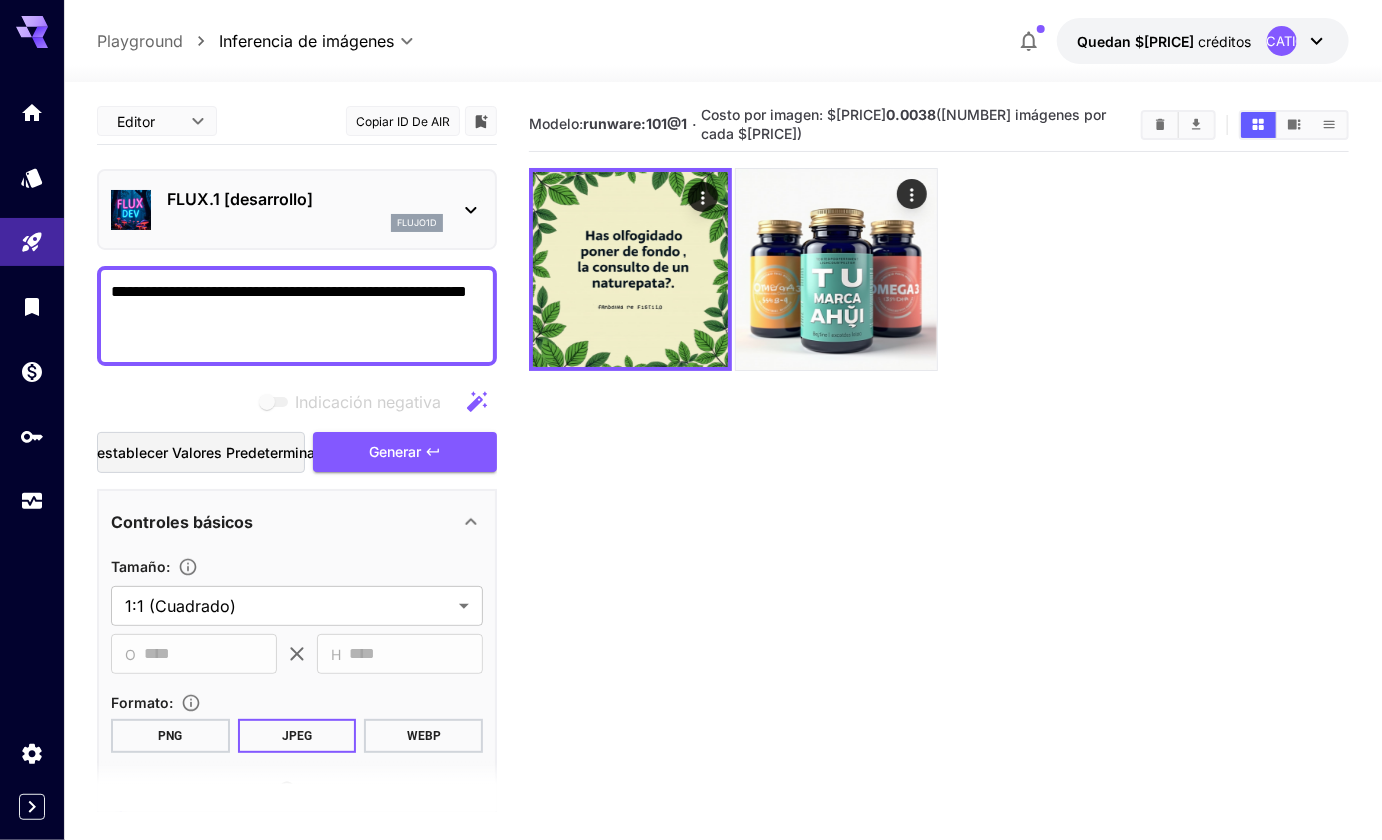 click on "**********" at bounding box center (691, 499) 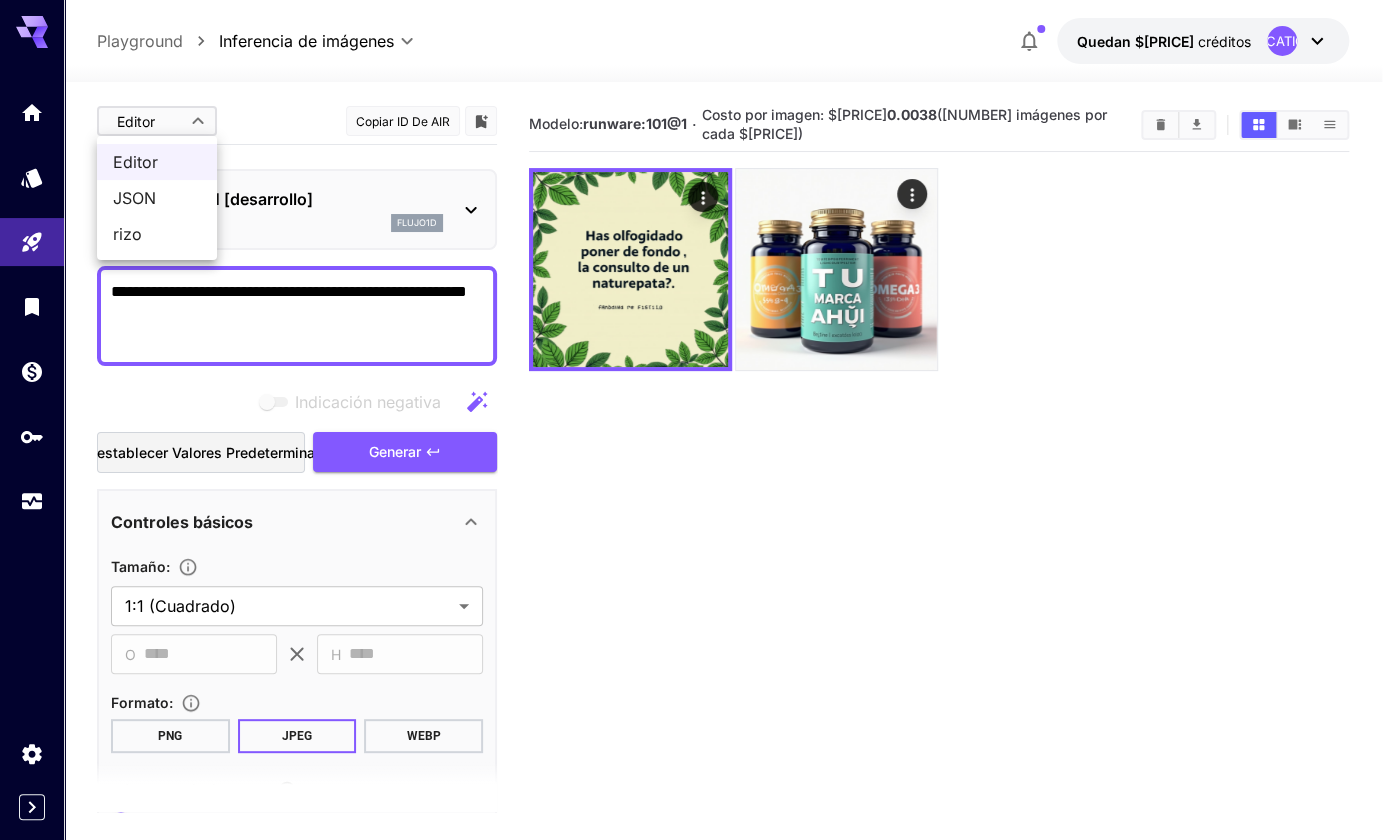 click at bounding box center (699, 420) 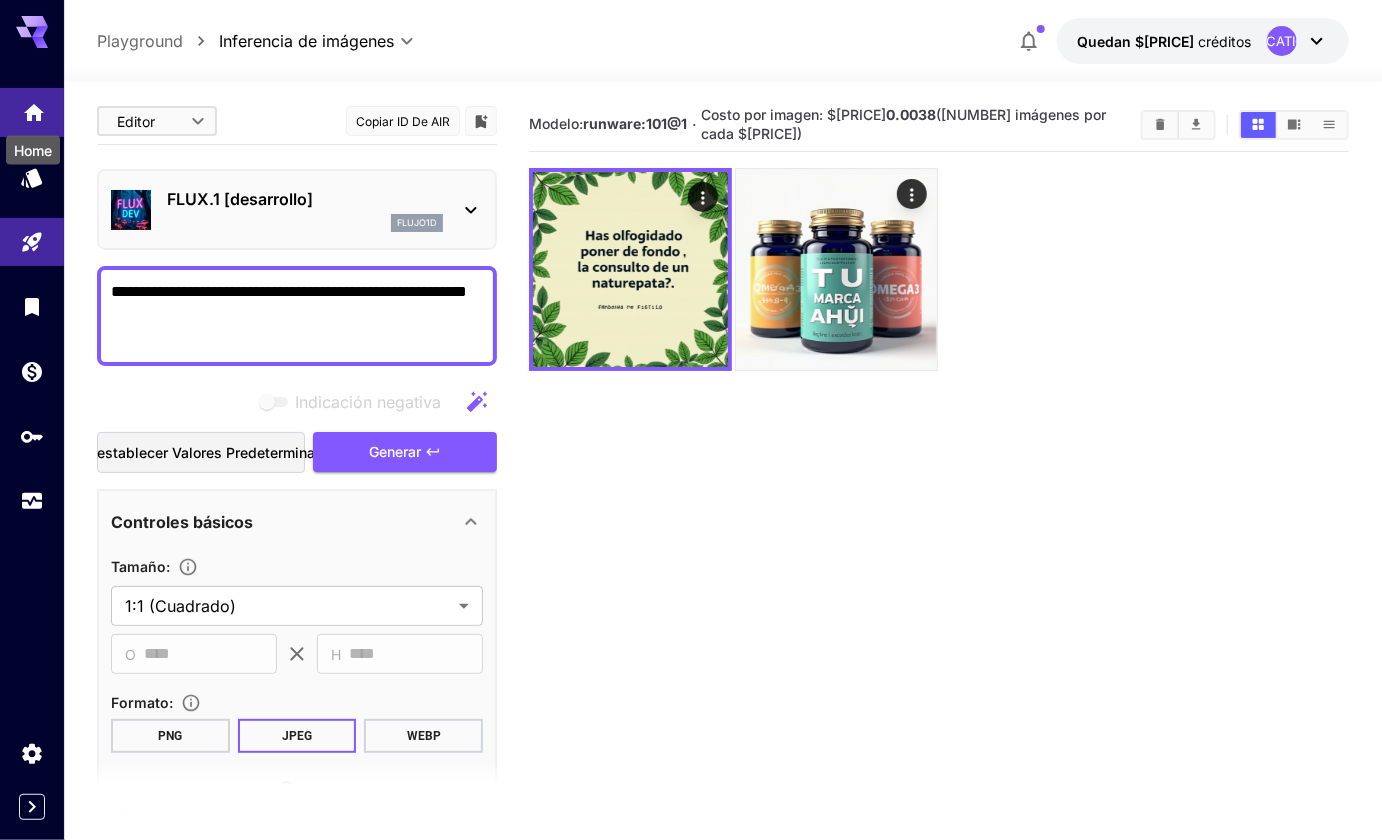 click 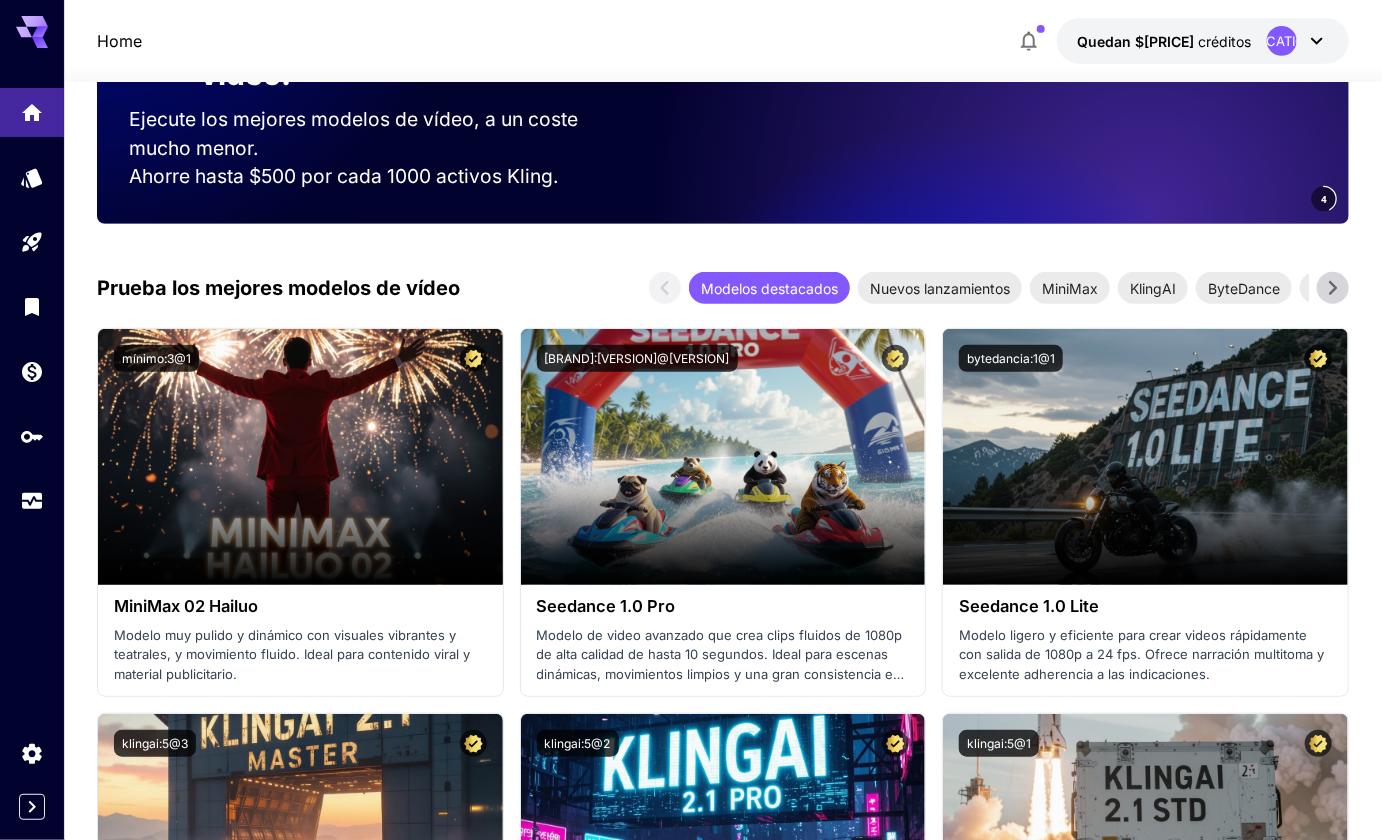 scroll, scrollTop: 0, scrollLeft: 0, axis: both 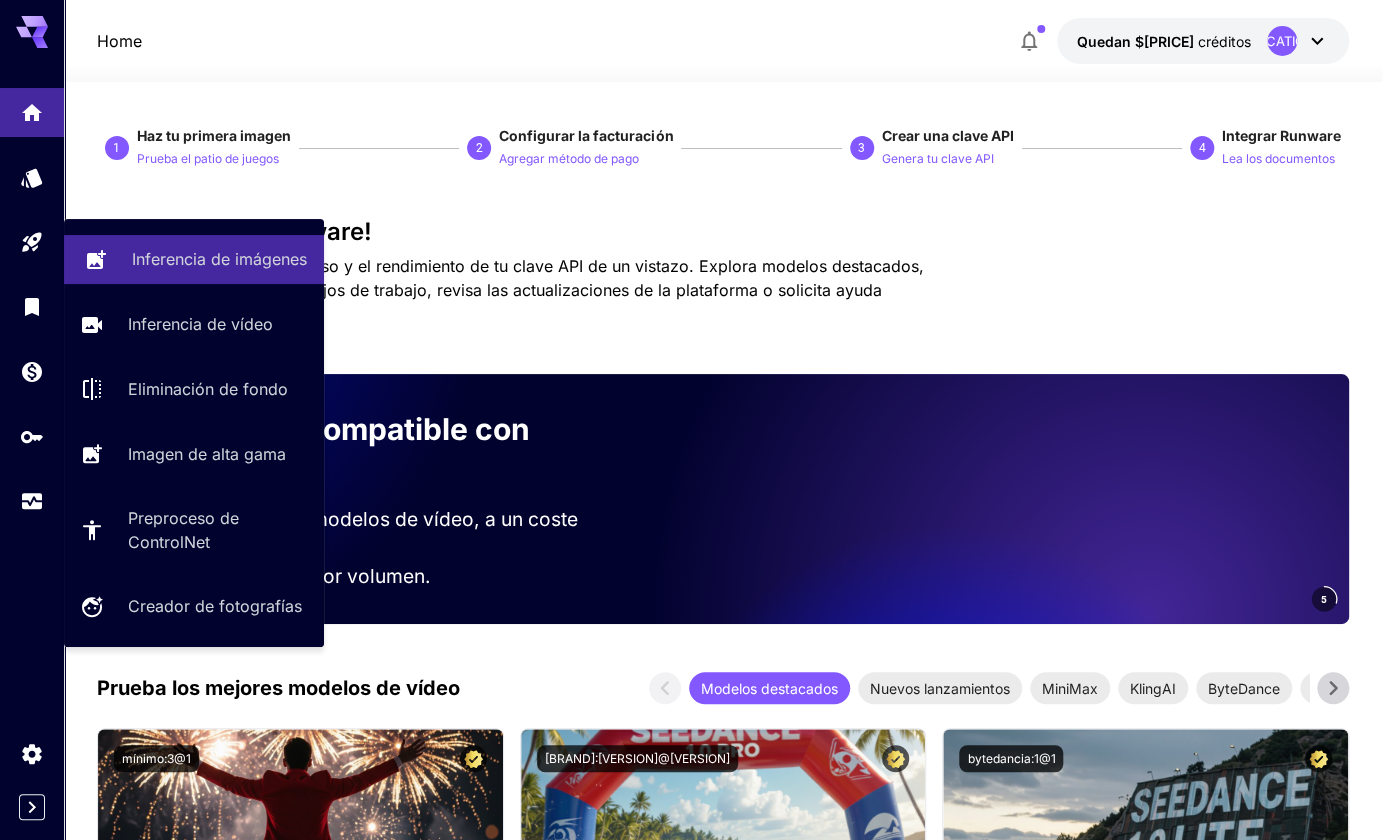 click on "Inferencia de imágenes" at bounding box center [219, 259] 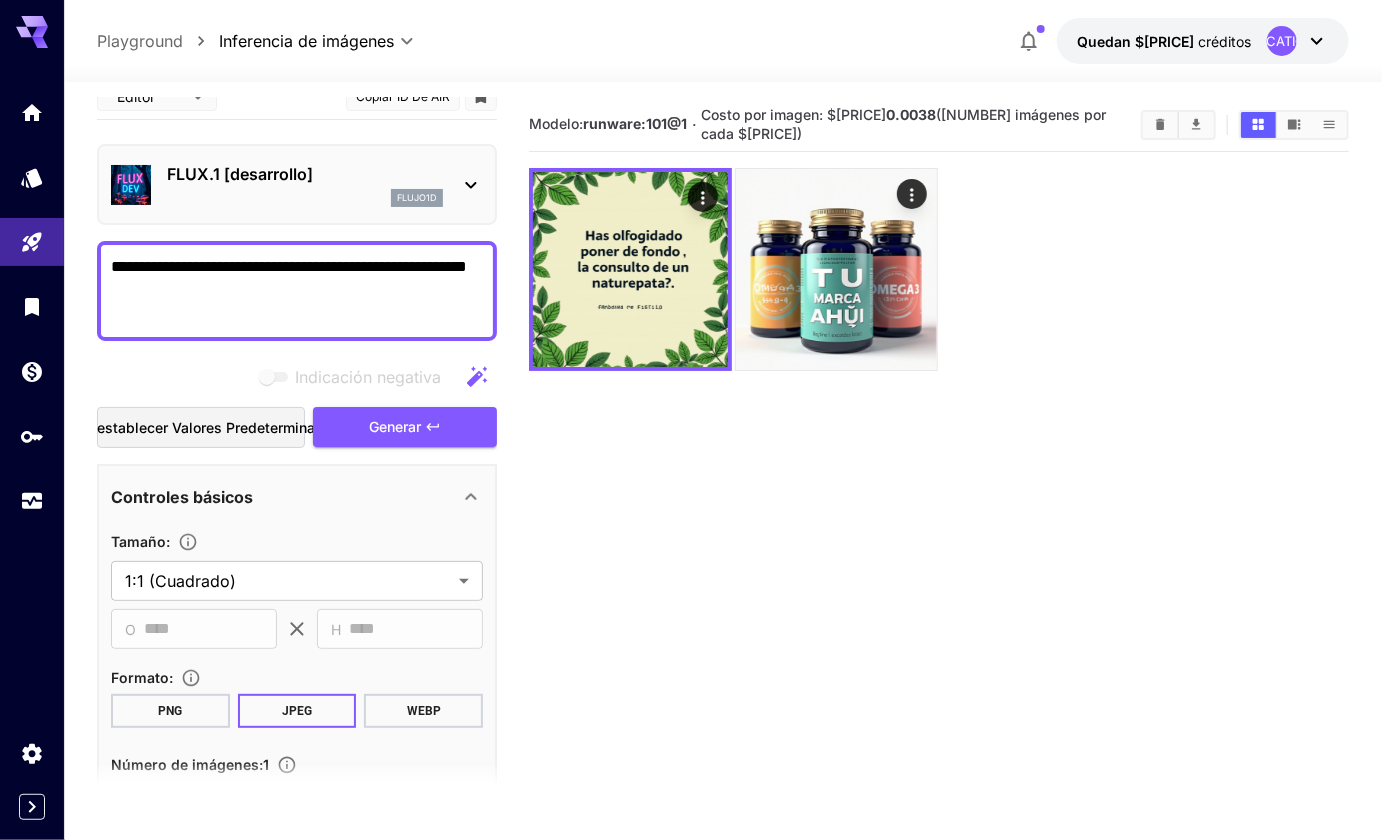 scroll, scrollTop: 0, scrollLeft: 0, axis: both 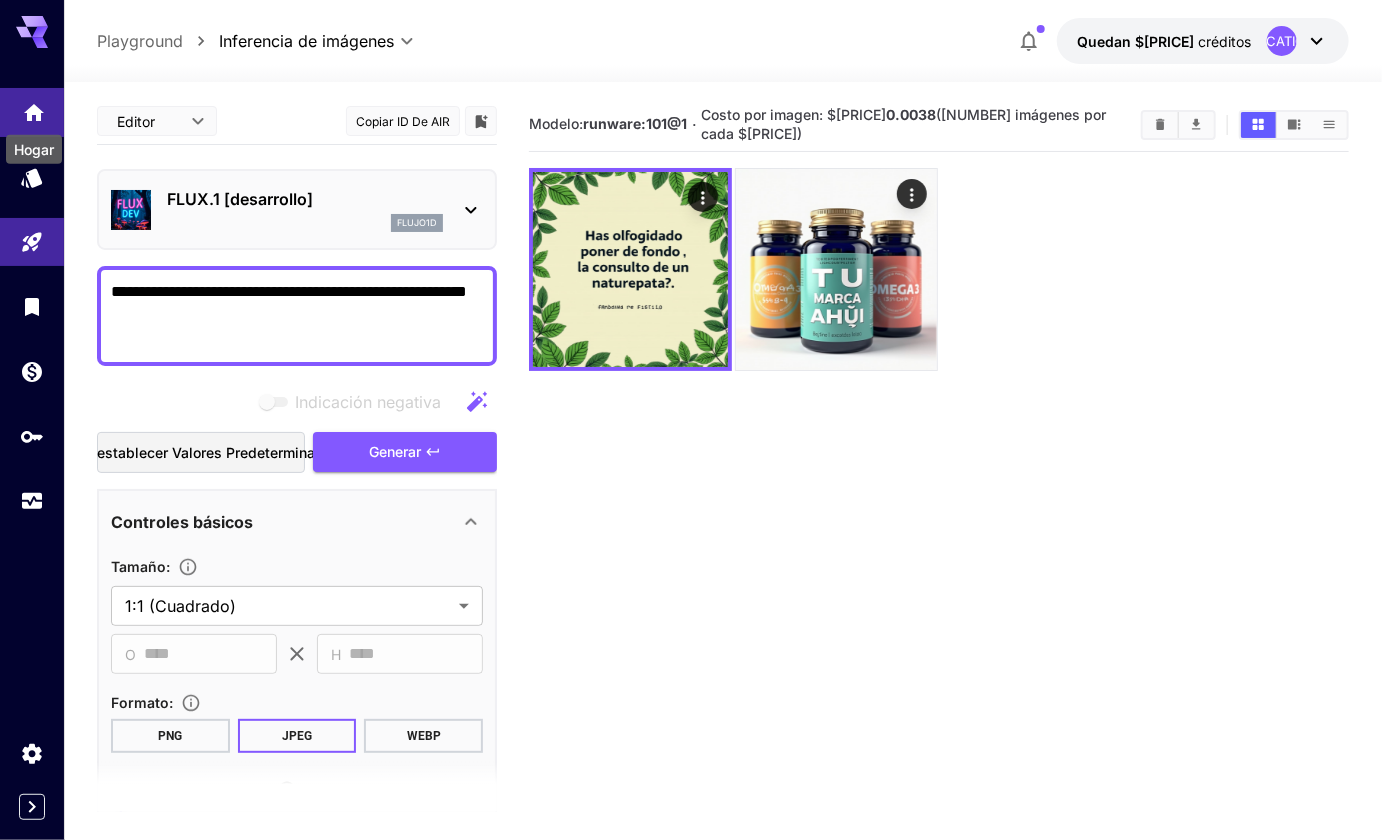 click 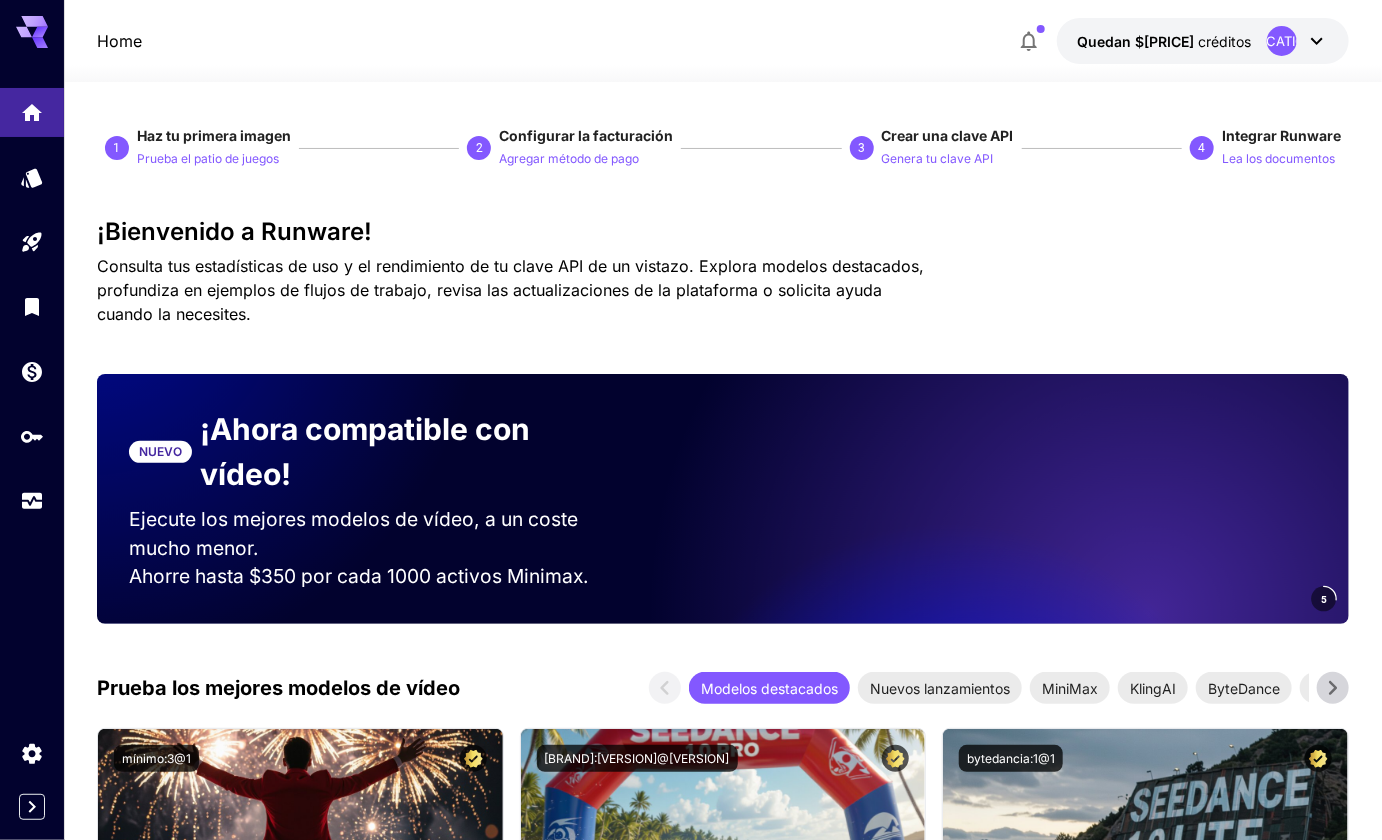 scroll, scrollTop: 0, scrollLeft: 0, axis: both 